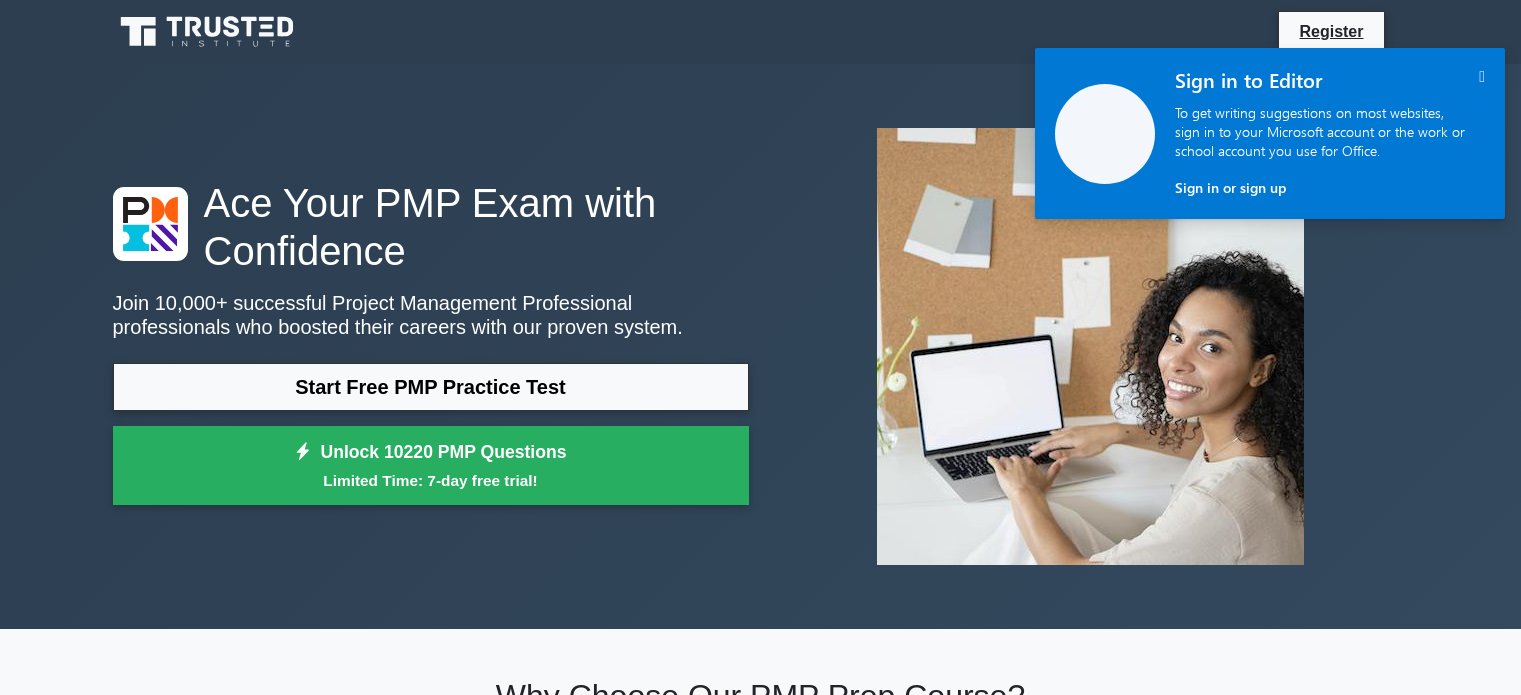 scroll, scrollTop: 0, scrollLeft: 0, axis: both 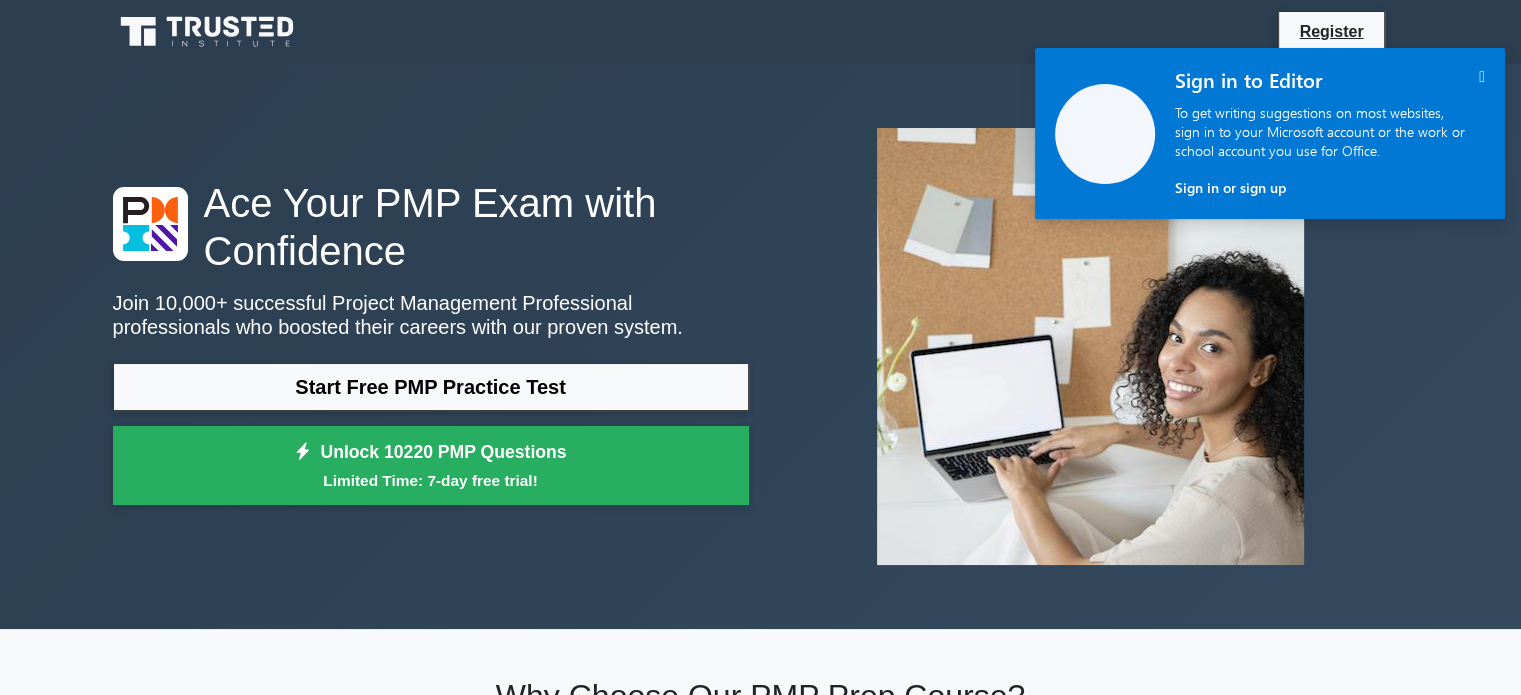 click on " Sign in to Editor To get writing suggestions on most websites, sign in to your Microsoft account or the work or school account you use for Office.  Sign in or sign up" 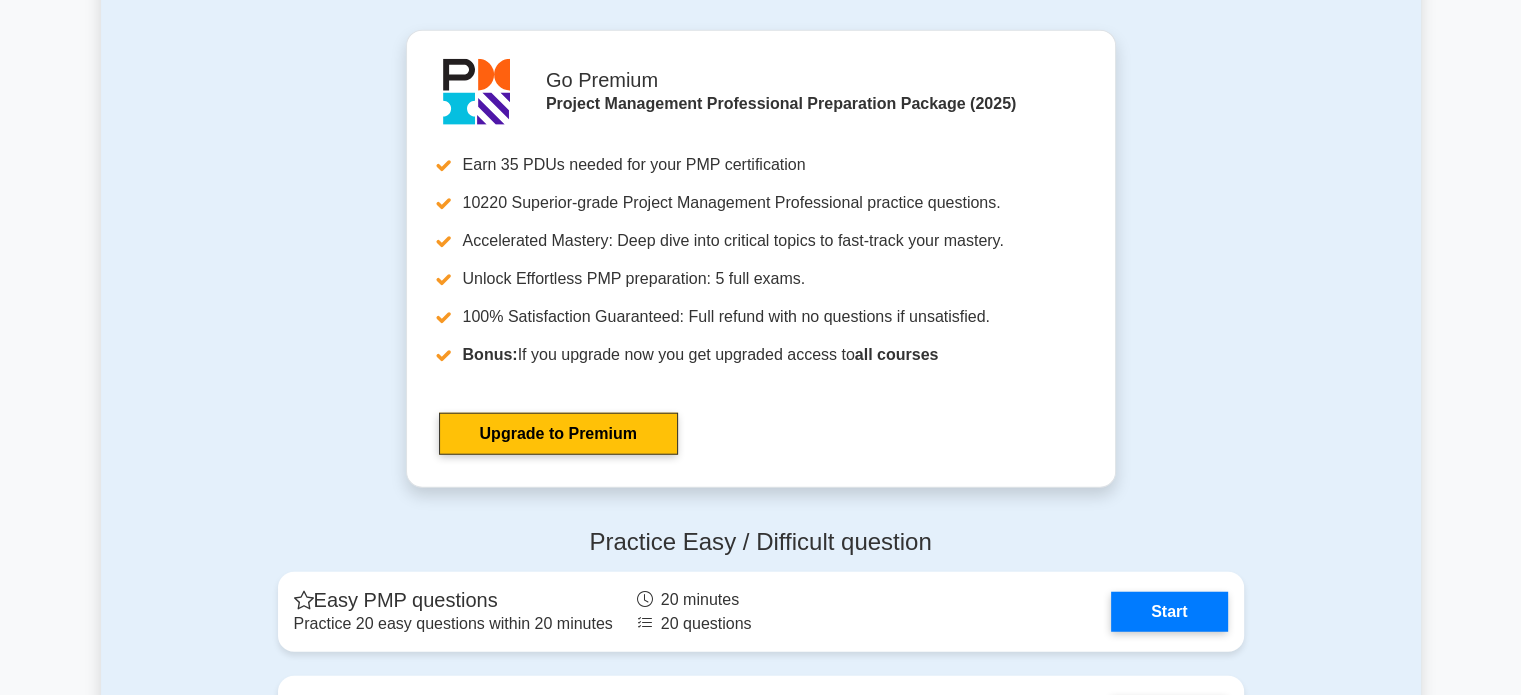 scroll, scrollTop: 5000, scrollLeft: 0, axis: vertical 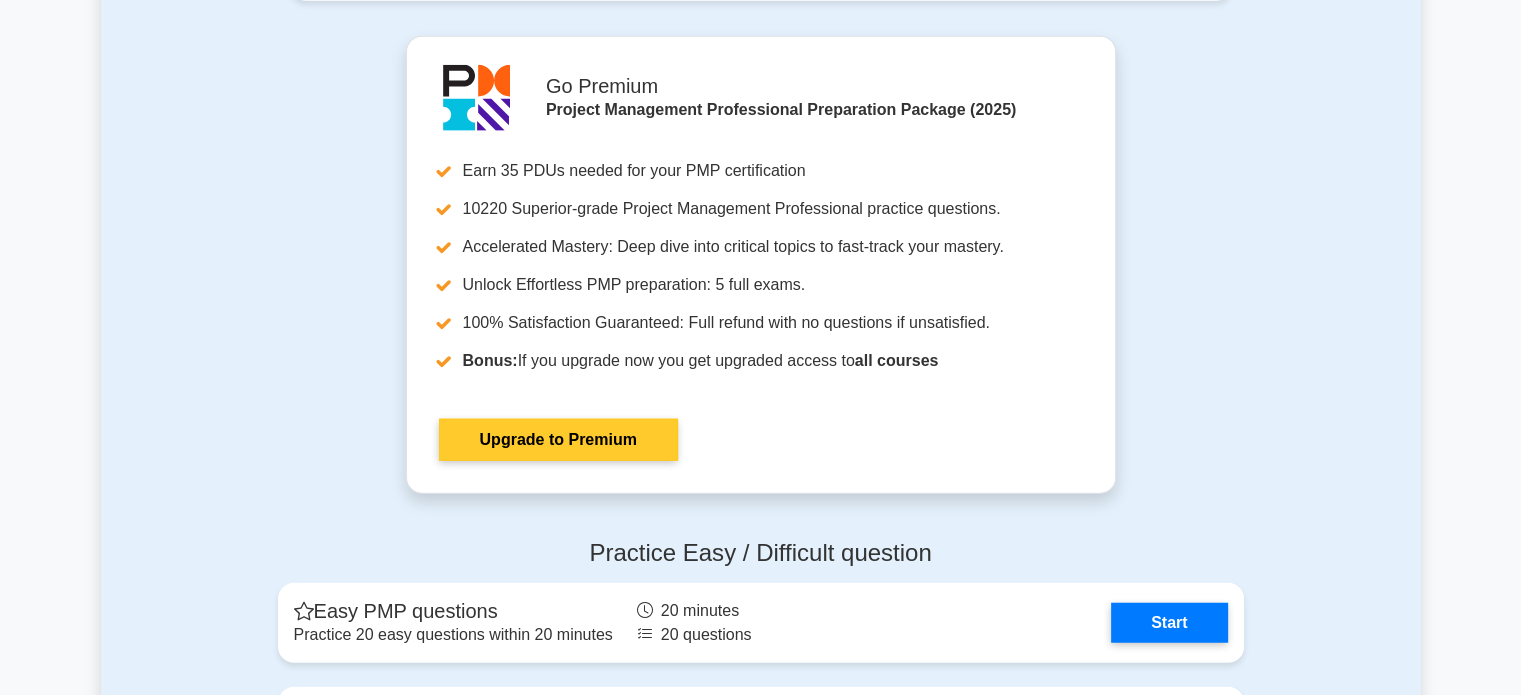click on "Upgrade to Premium" at bounding box center (558, 440) 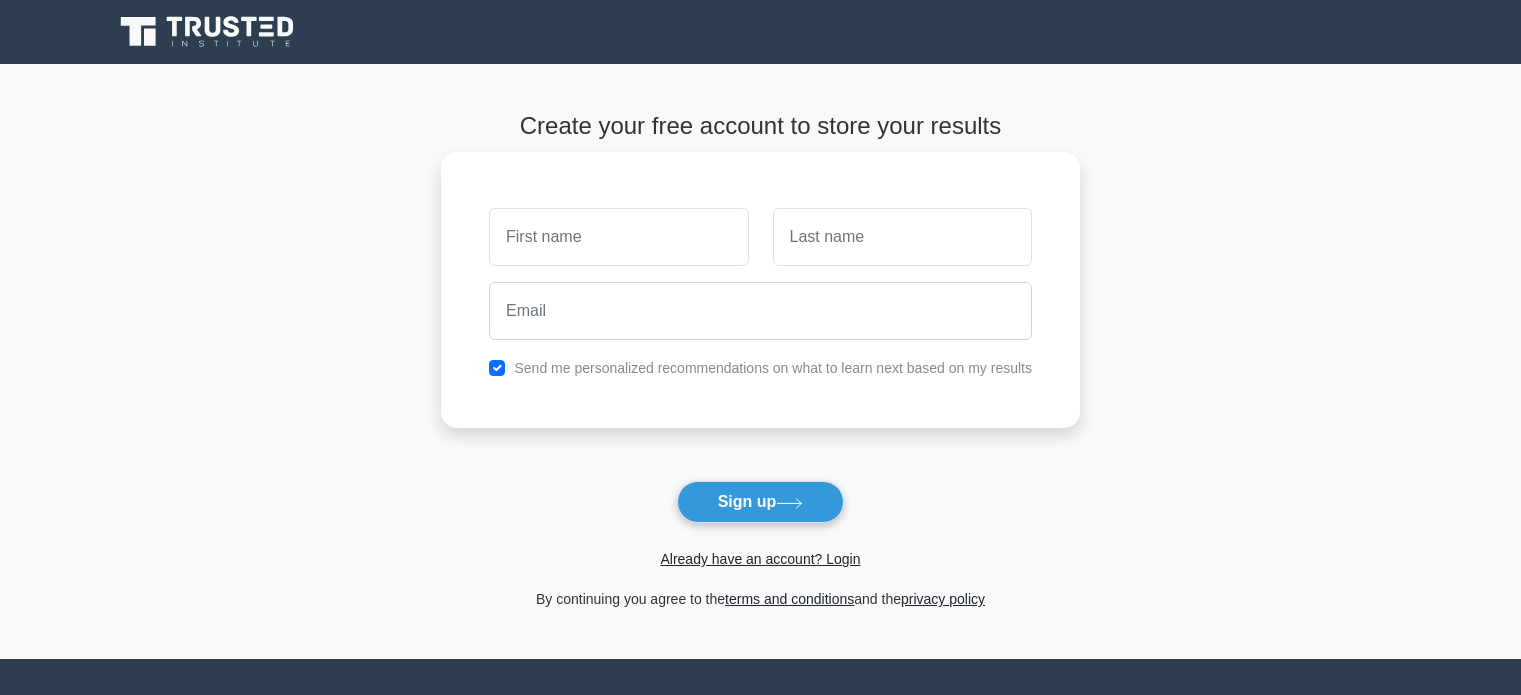 scroll, scrollTop: 0, scrollLeft: 0, axis: both 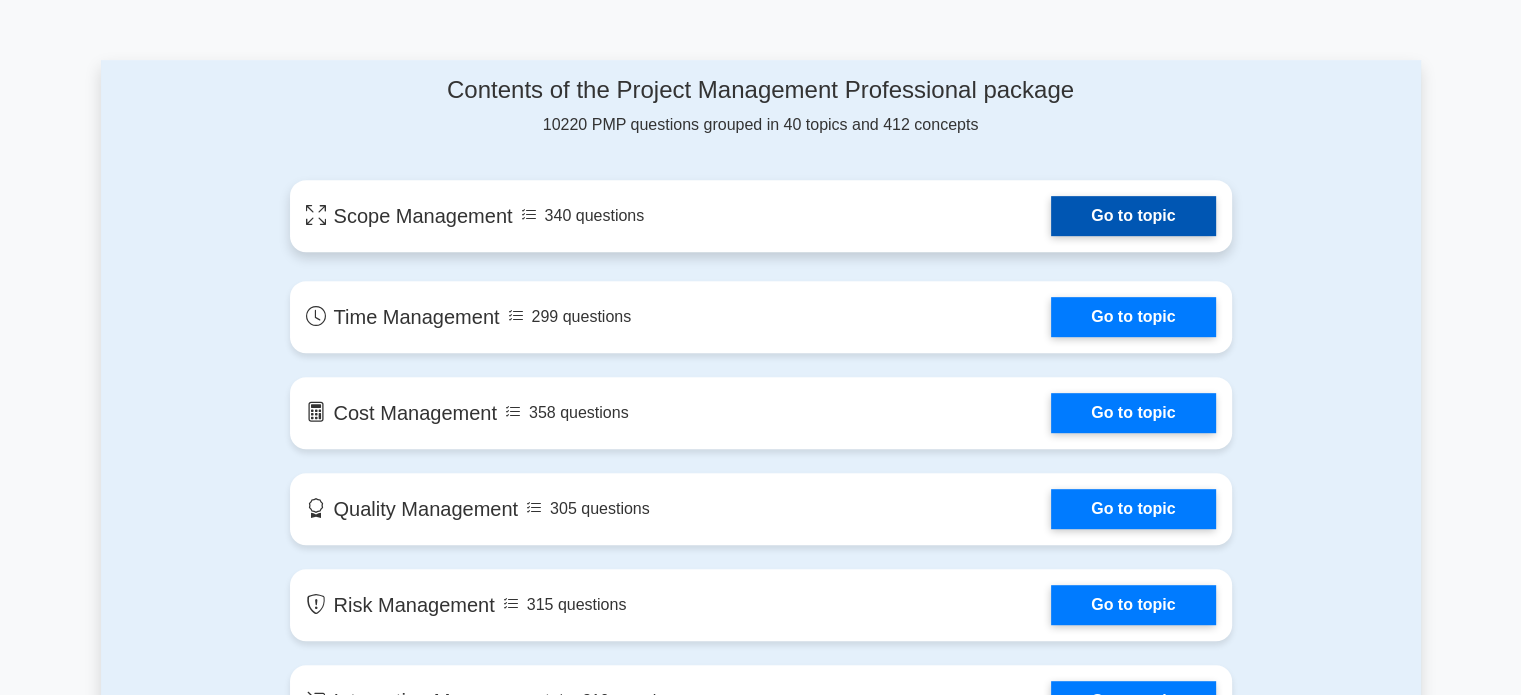 click on "Go to topic" at bounding box center (1133, 216) 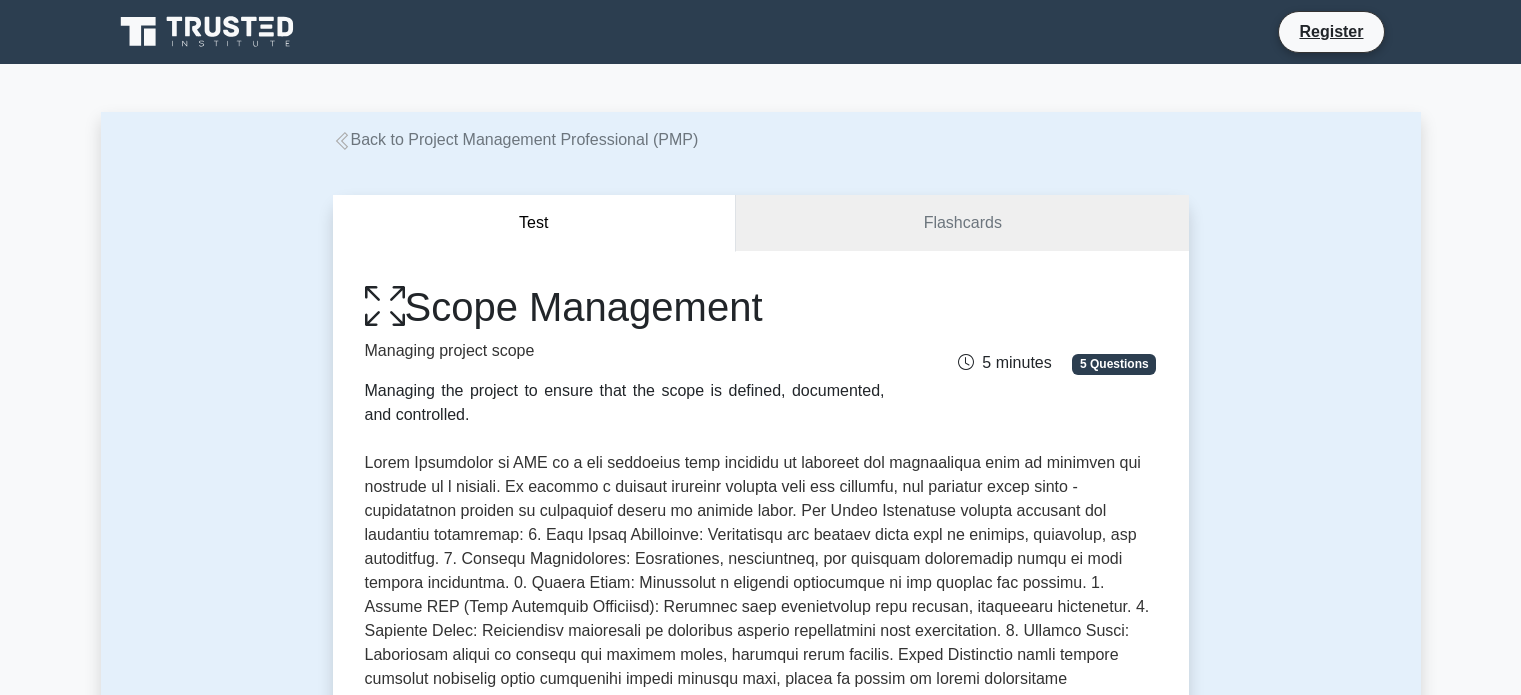 scroll, scrollTop: 0, scrollLeft: 0, axis: both 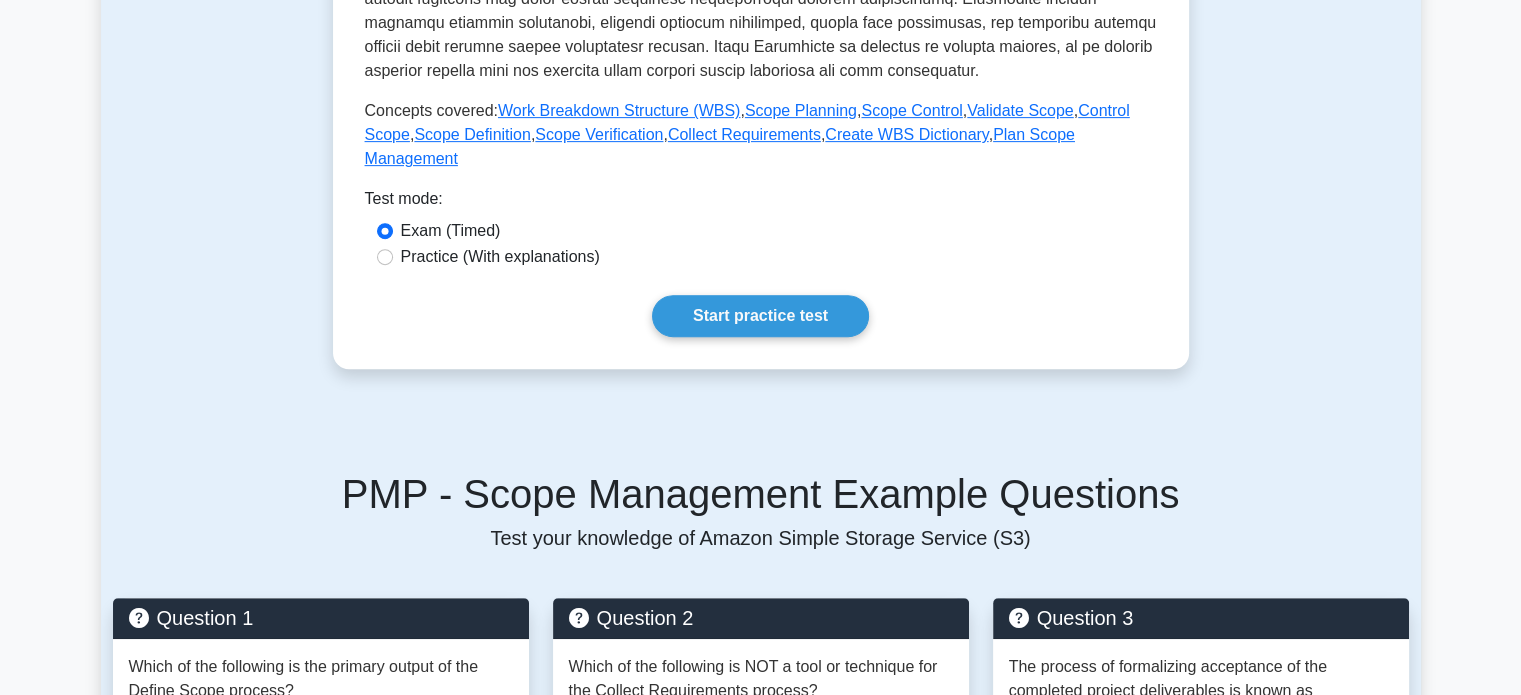 click on "Practice (With explanations)" at bounding box center [500, 257] 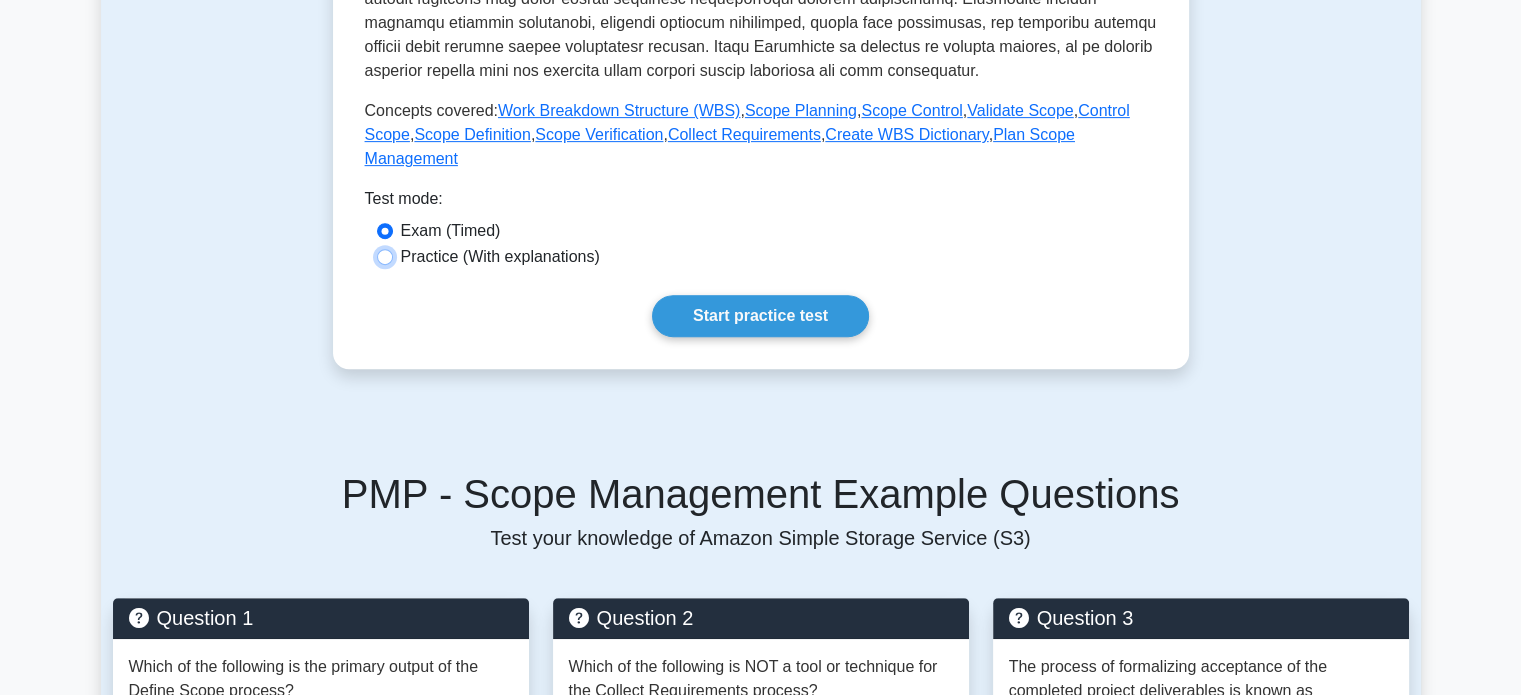 click on "Practice (With explanations)" at bounding box center [385, 257] 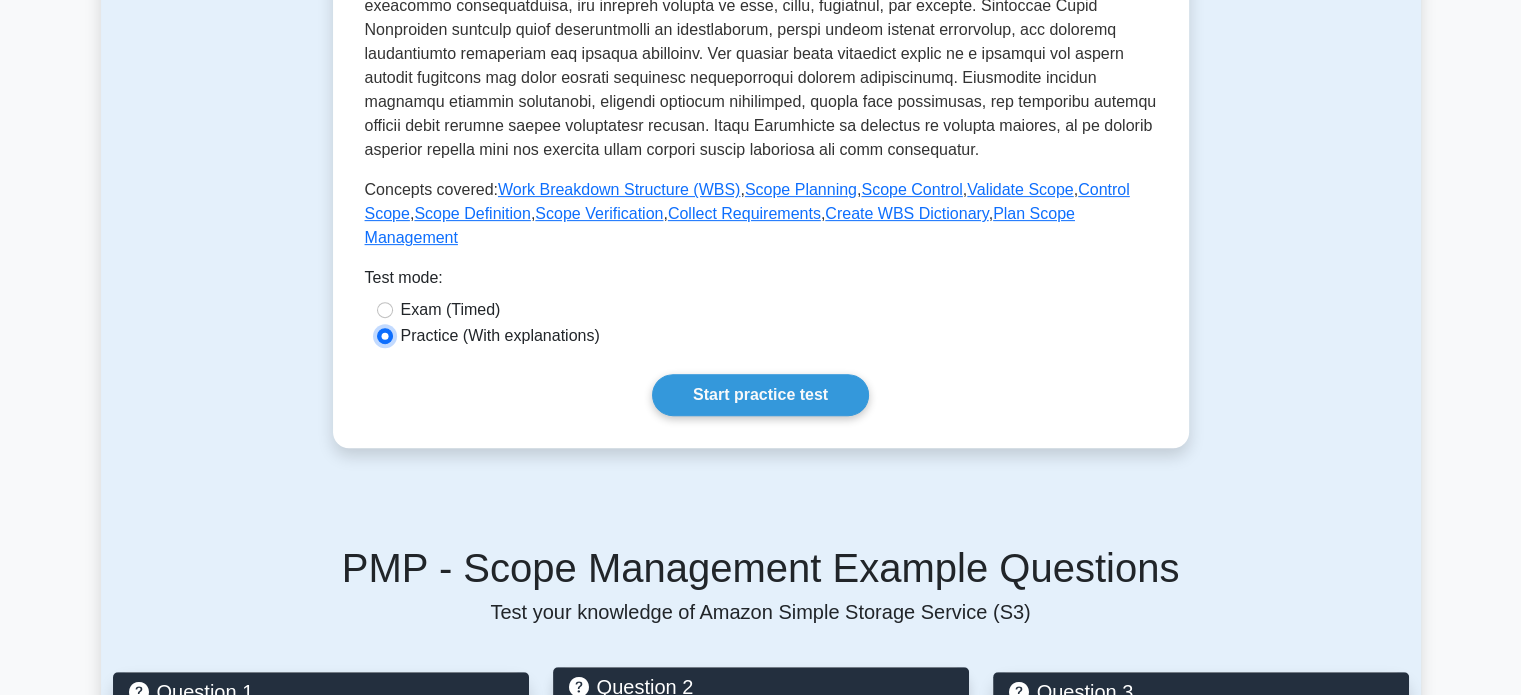 scroll, scrollTop: 700, scrollLeft: 0, axis: vertical 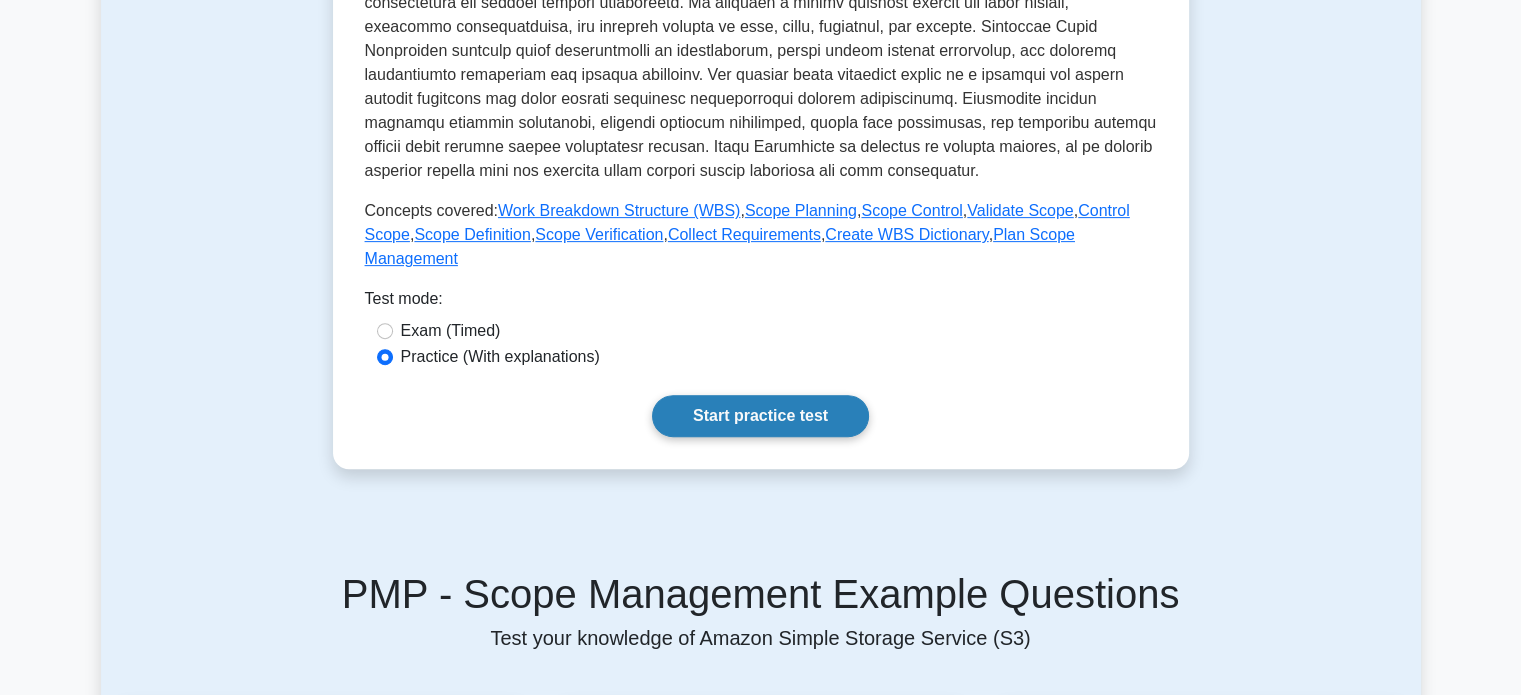 click on "Start practice test" at bounding box center (760, 416) 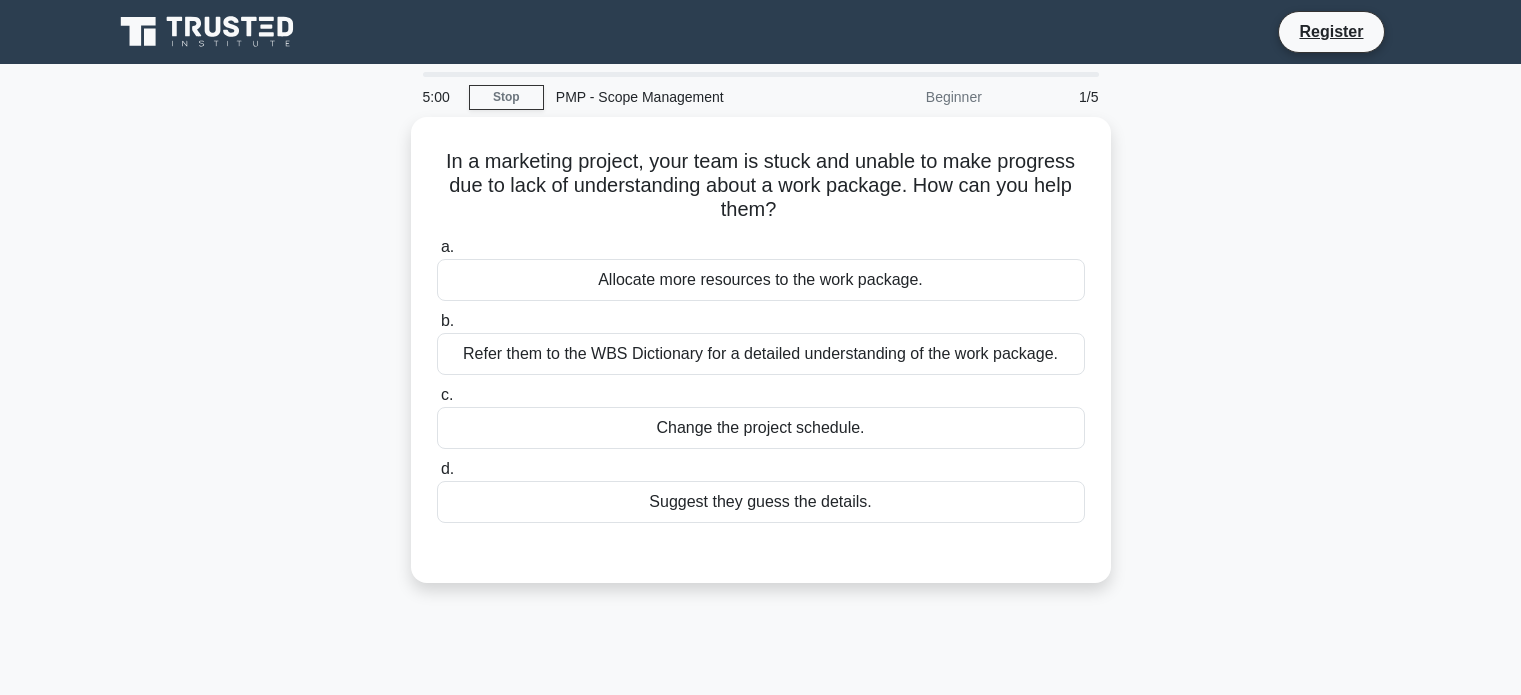 scroll, scrollTop: 0, scrollLeft: 0, axis: both 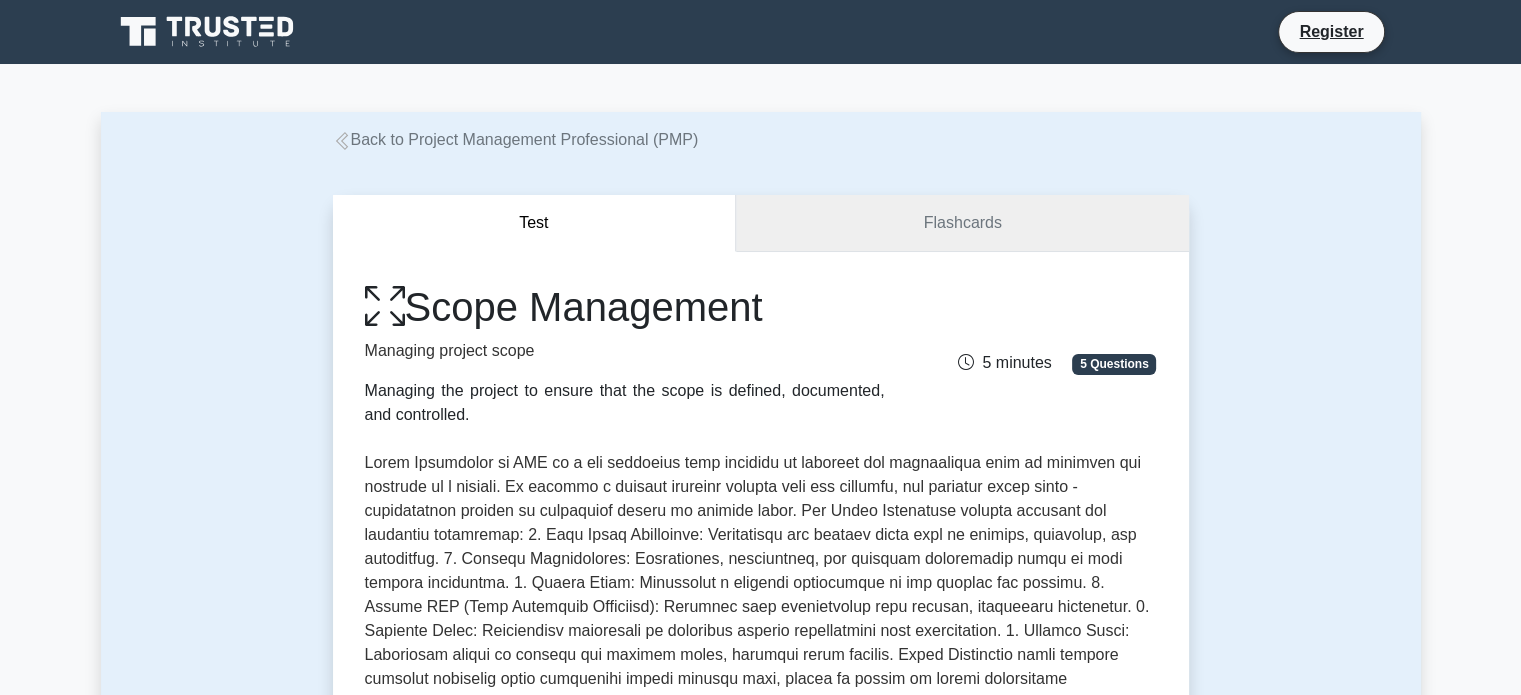 click on "Flashcards" at bounding box center [962, 223] 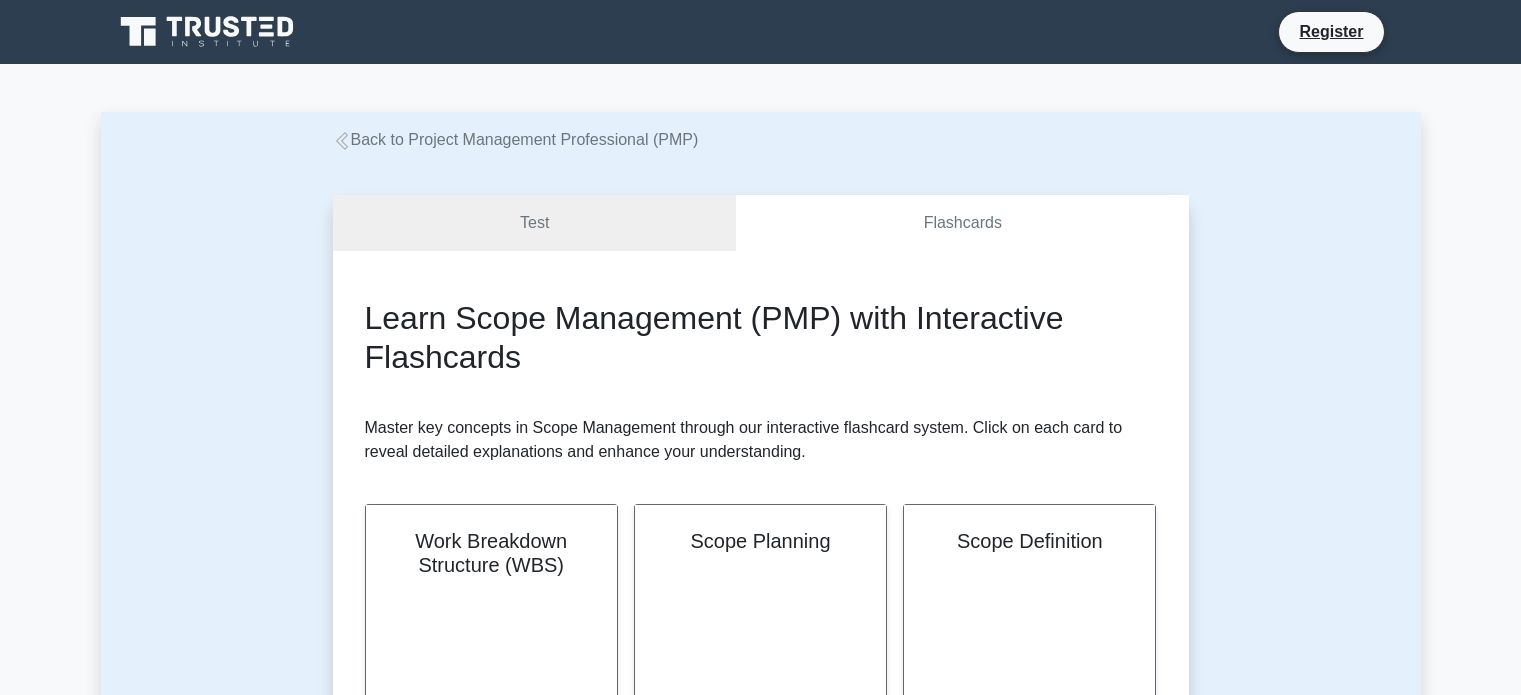 scroll, scrollTop: 0, scrollLeft: 0, axis: both 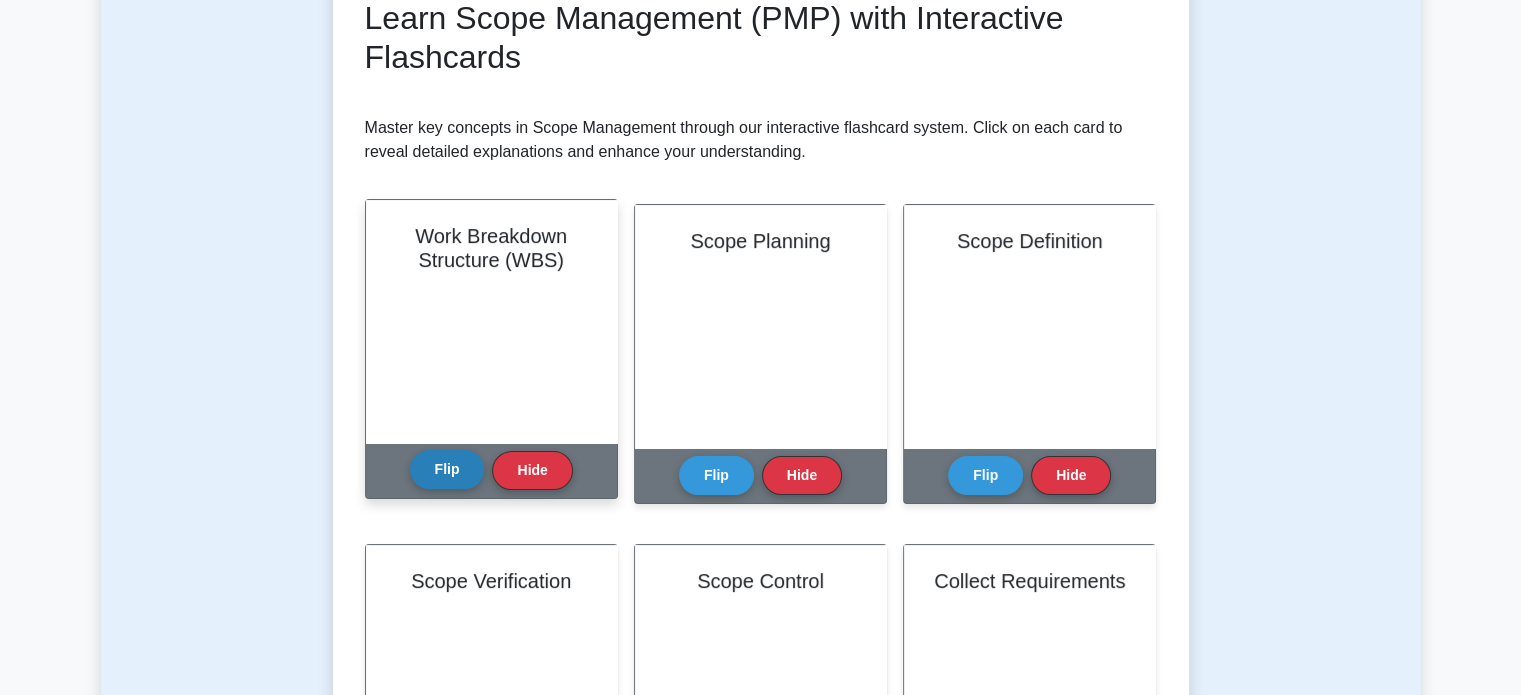 click on "Flip" at bounding box center (447, 469) 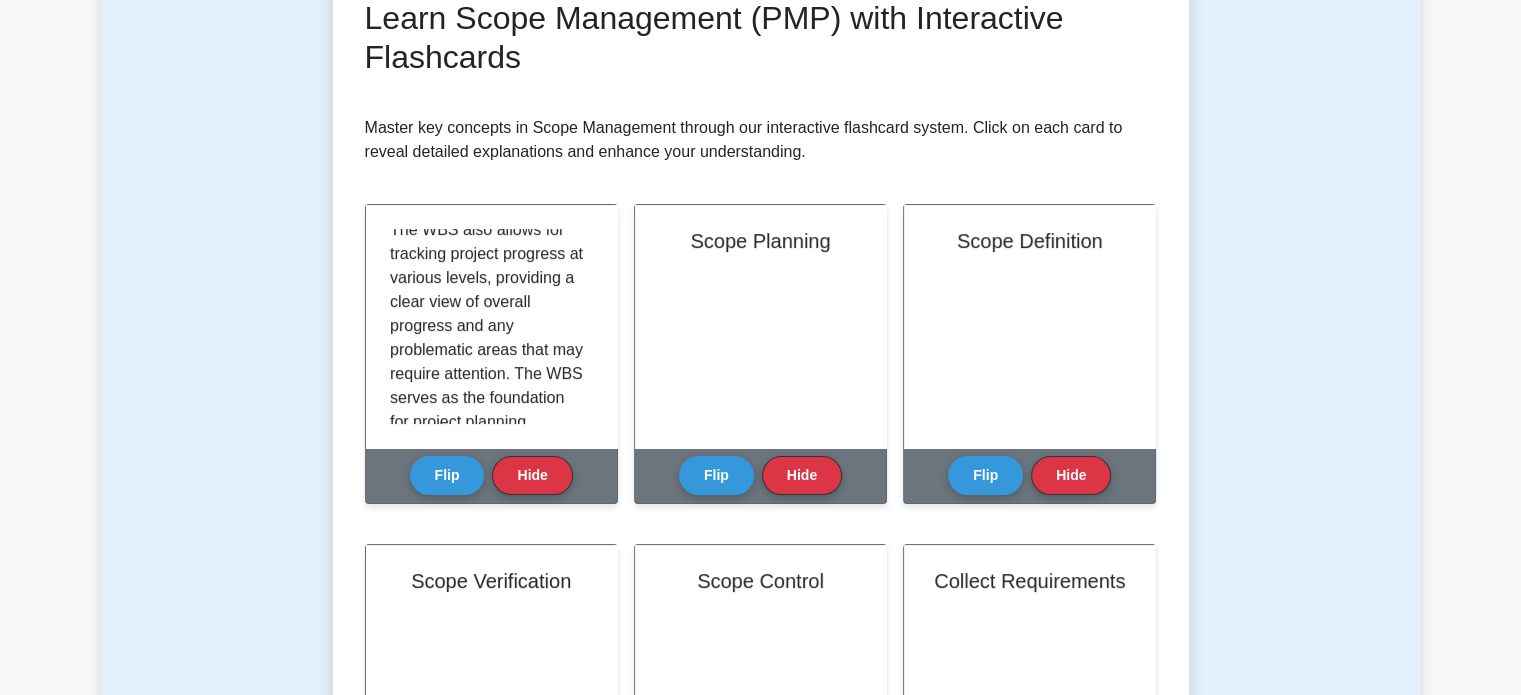 scroll, scrollTop: 500, scrollLeft: 0, axis: vertical 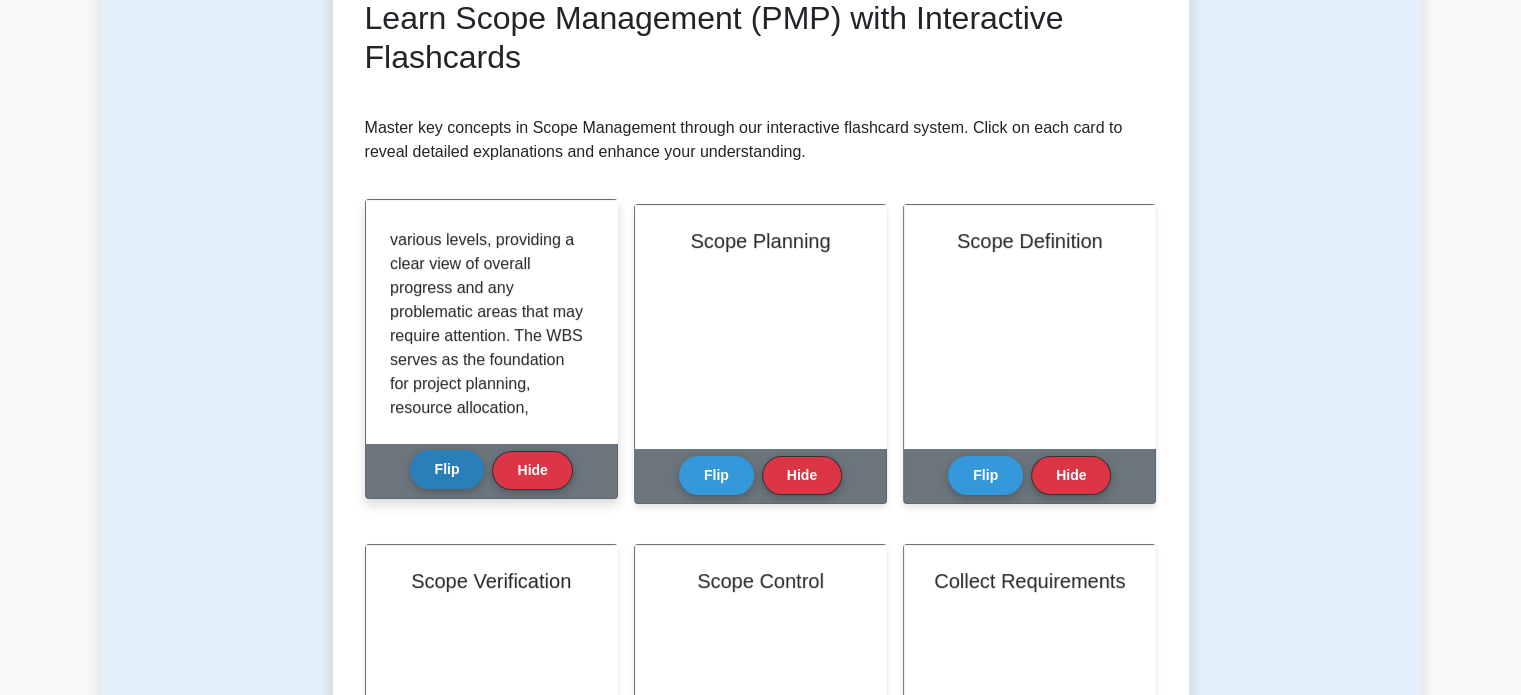 click on "Flip" at bounding box center [447, 469] 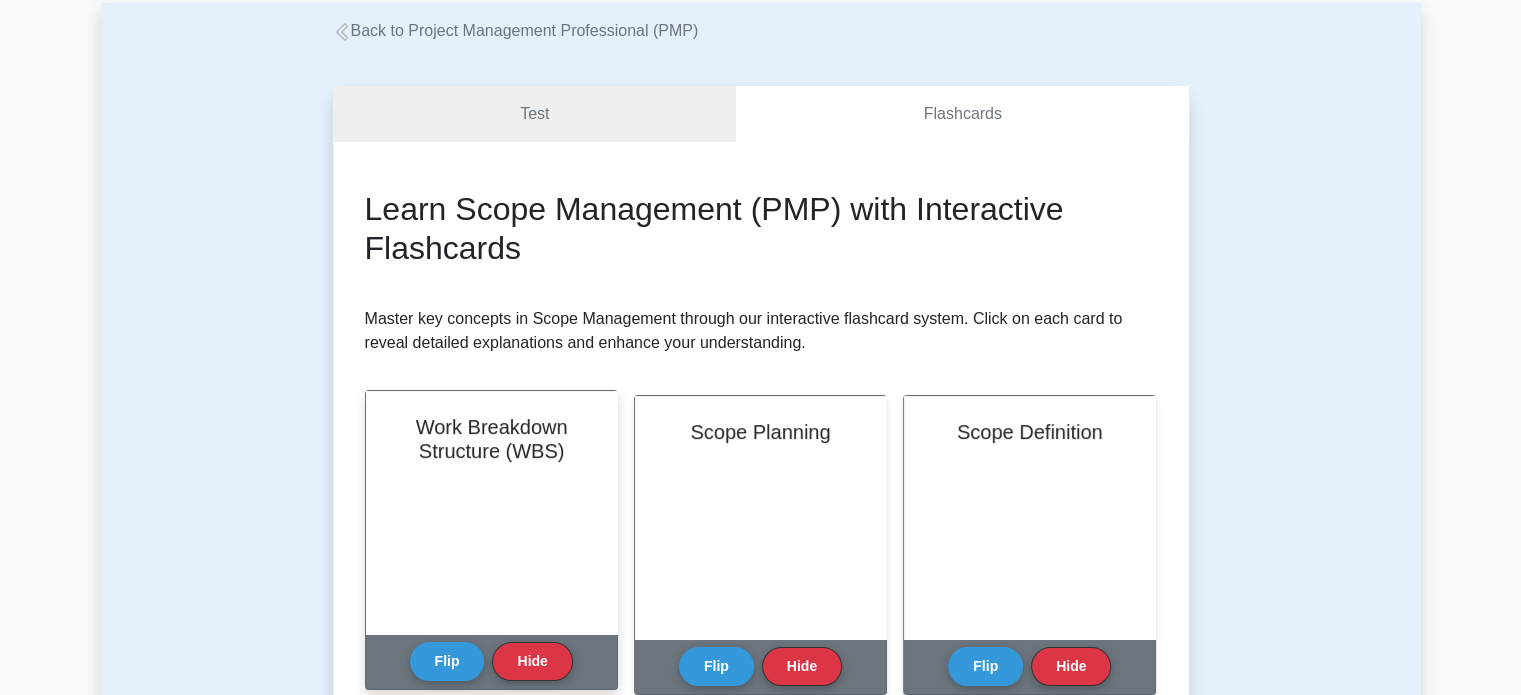 scroll, scrollTop: 0, scrollLeft: 0, axis: both 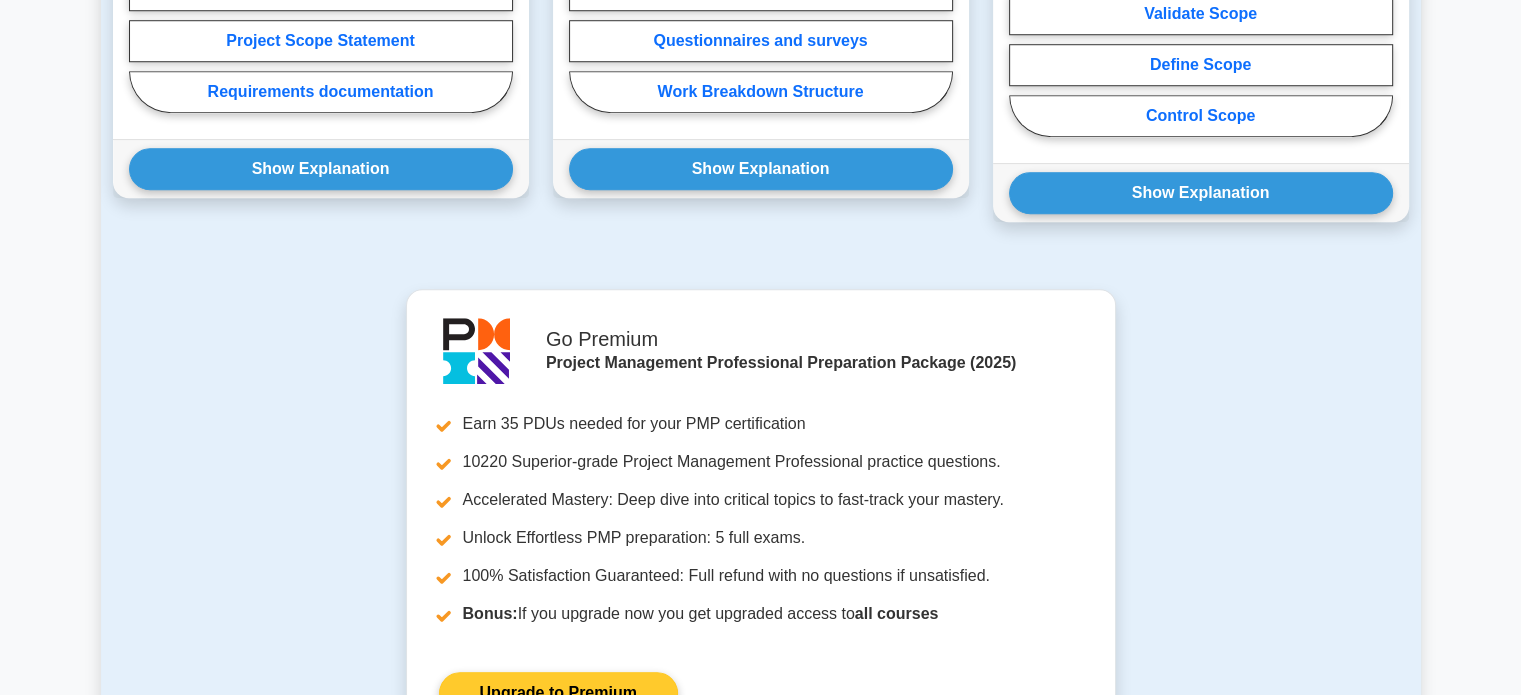 click on "Upgrade to Premium" at bounding box center (558, 693) 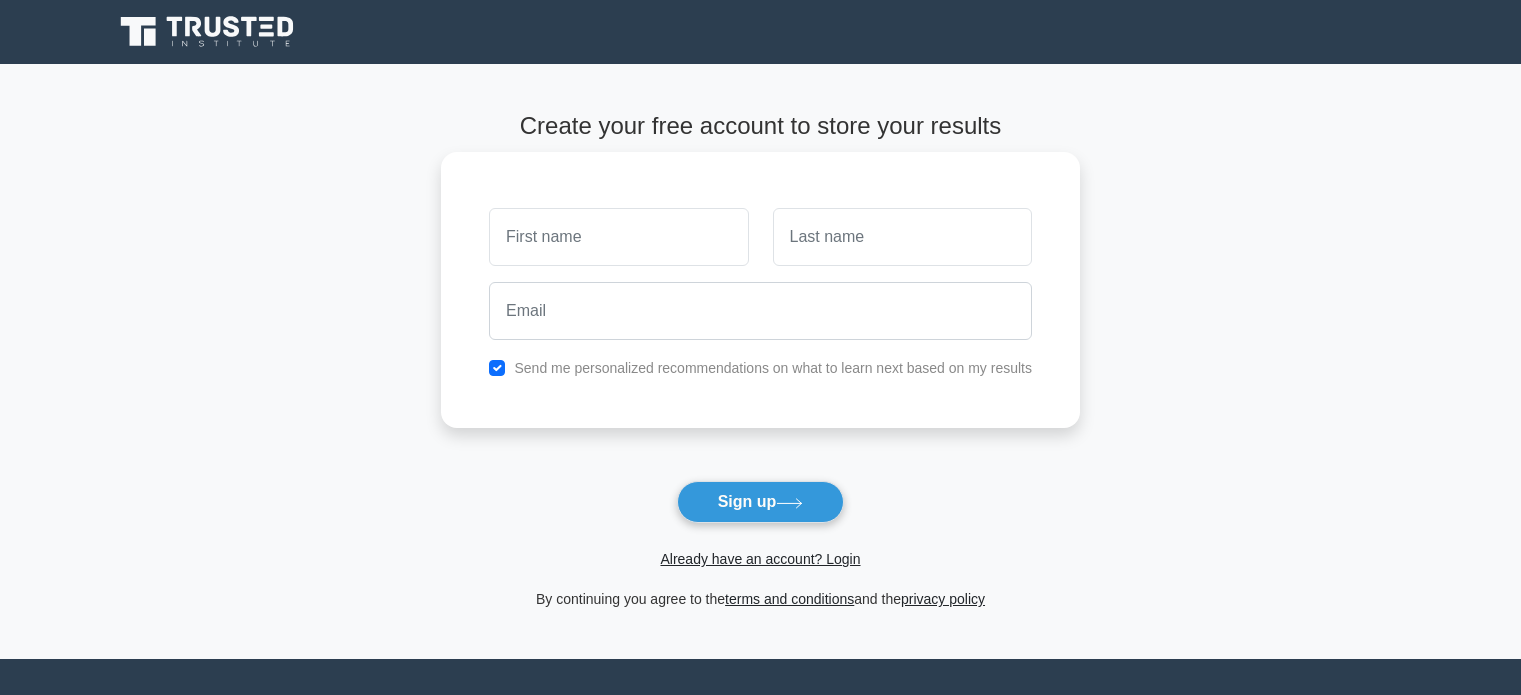 scroll, scrollTop: 0, scrollLeft: 0, axis: both 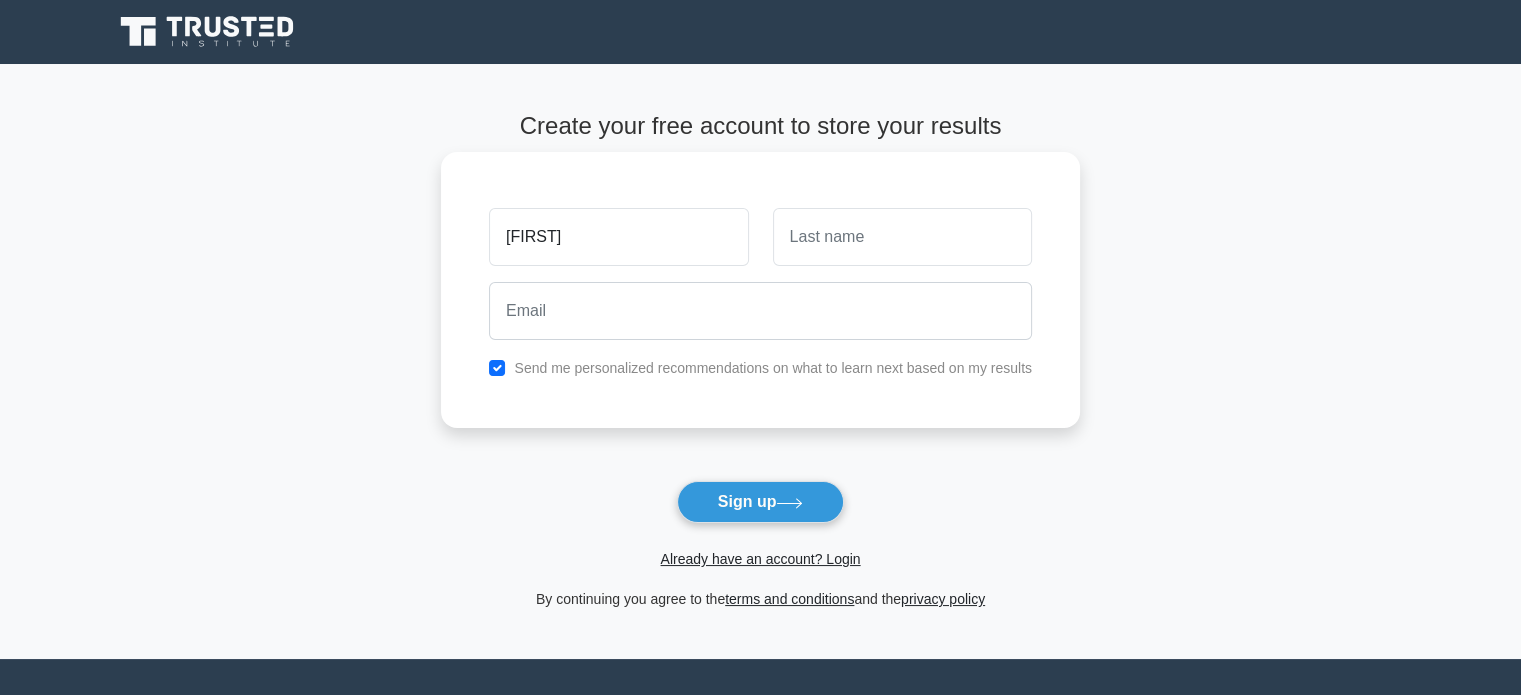 type on "[FIRST]" 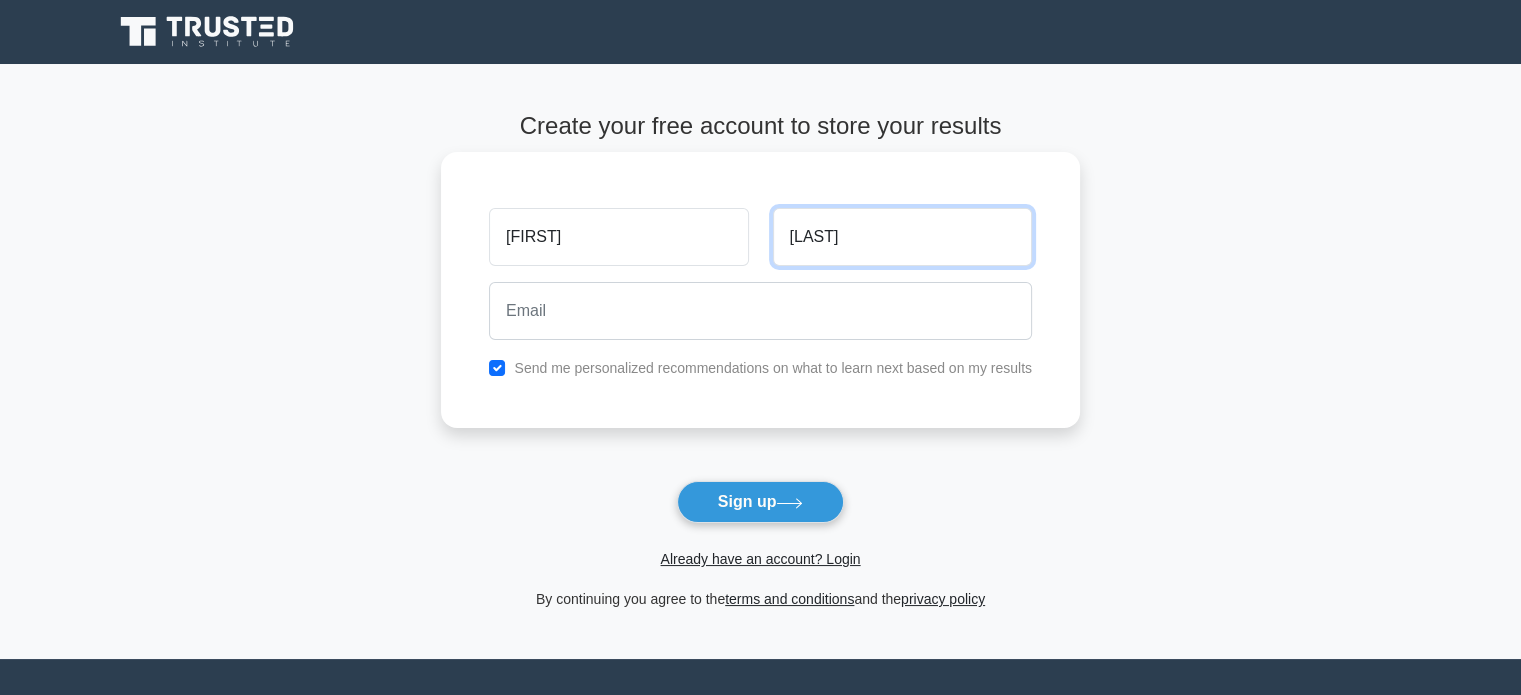 type on "[LAST]" 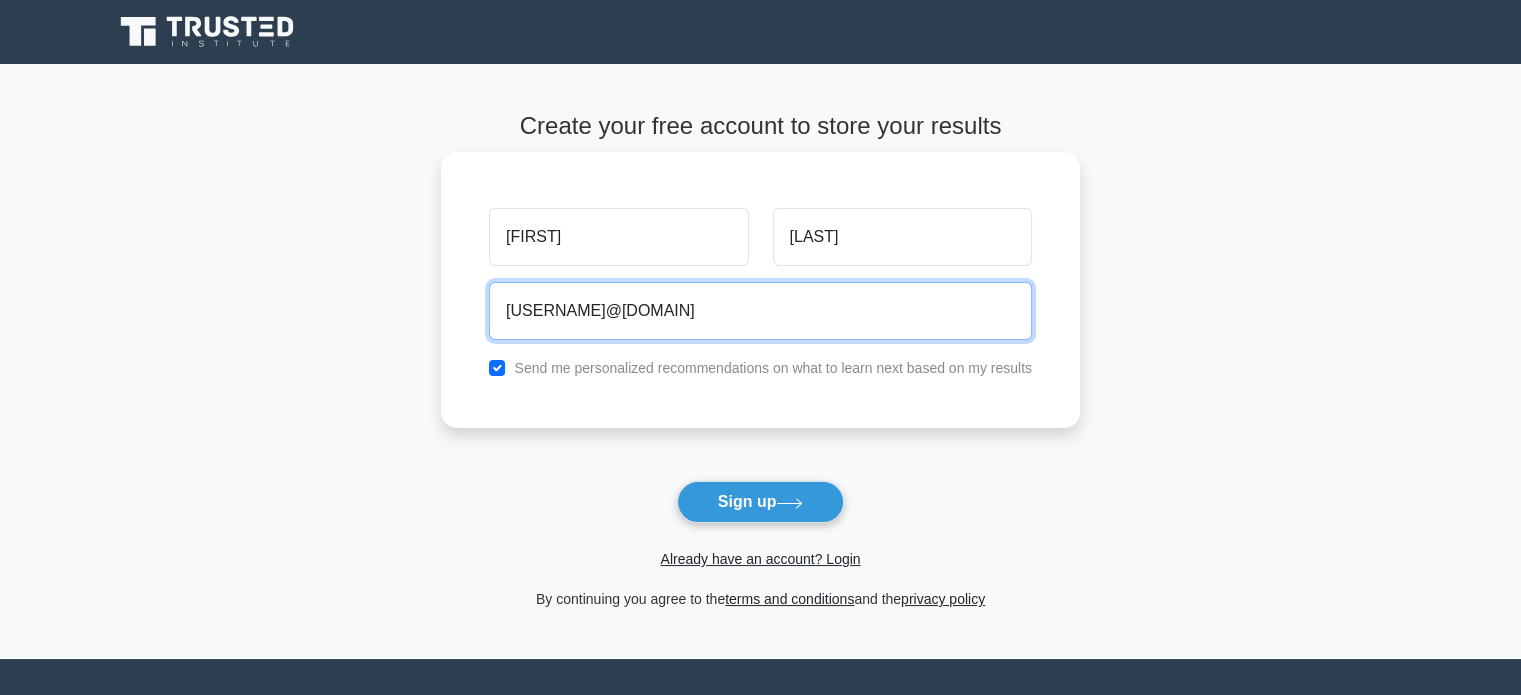 type on "ekram9ud@gmail.com" 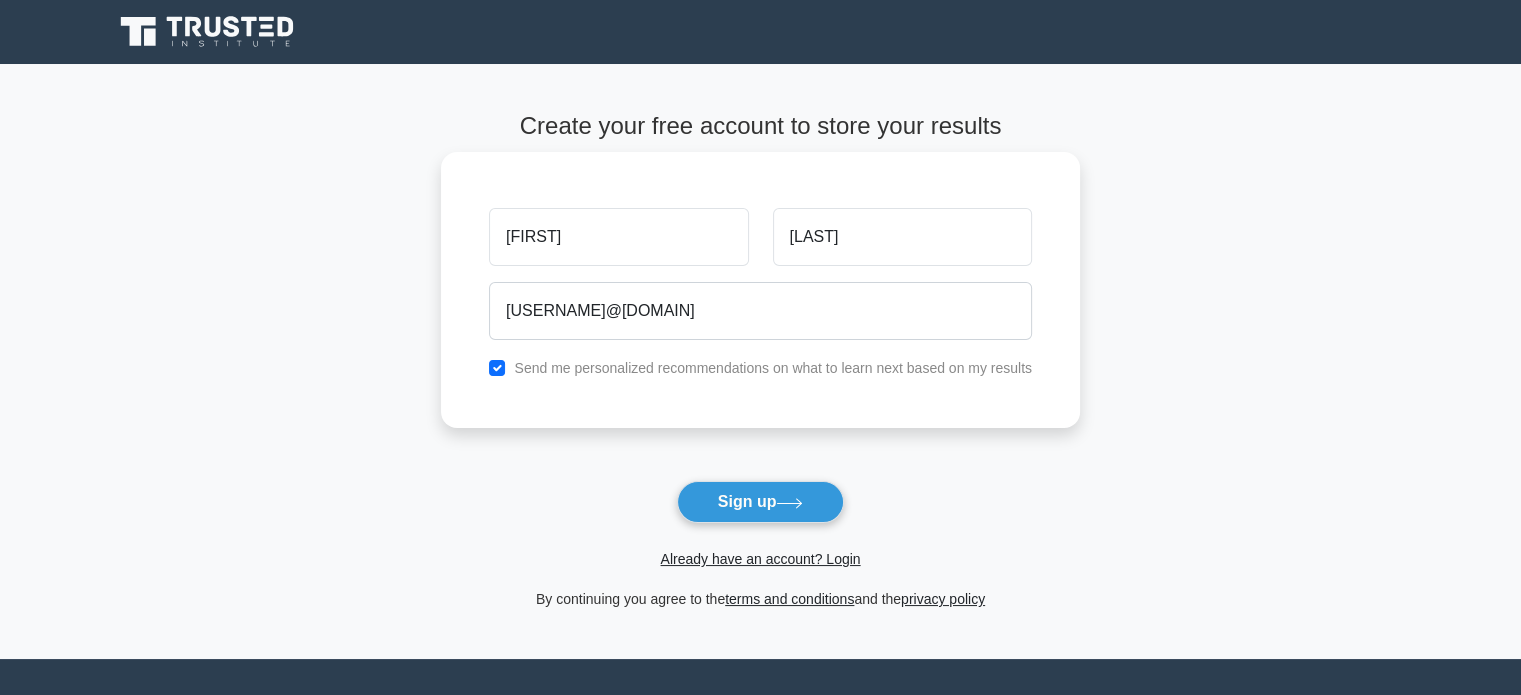 click on "Send me personalized recommendations on what to learn next based on my results" at bounding box center (760, 368) 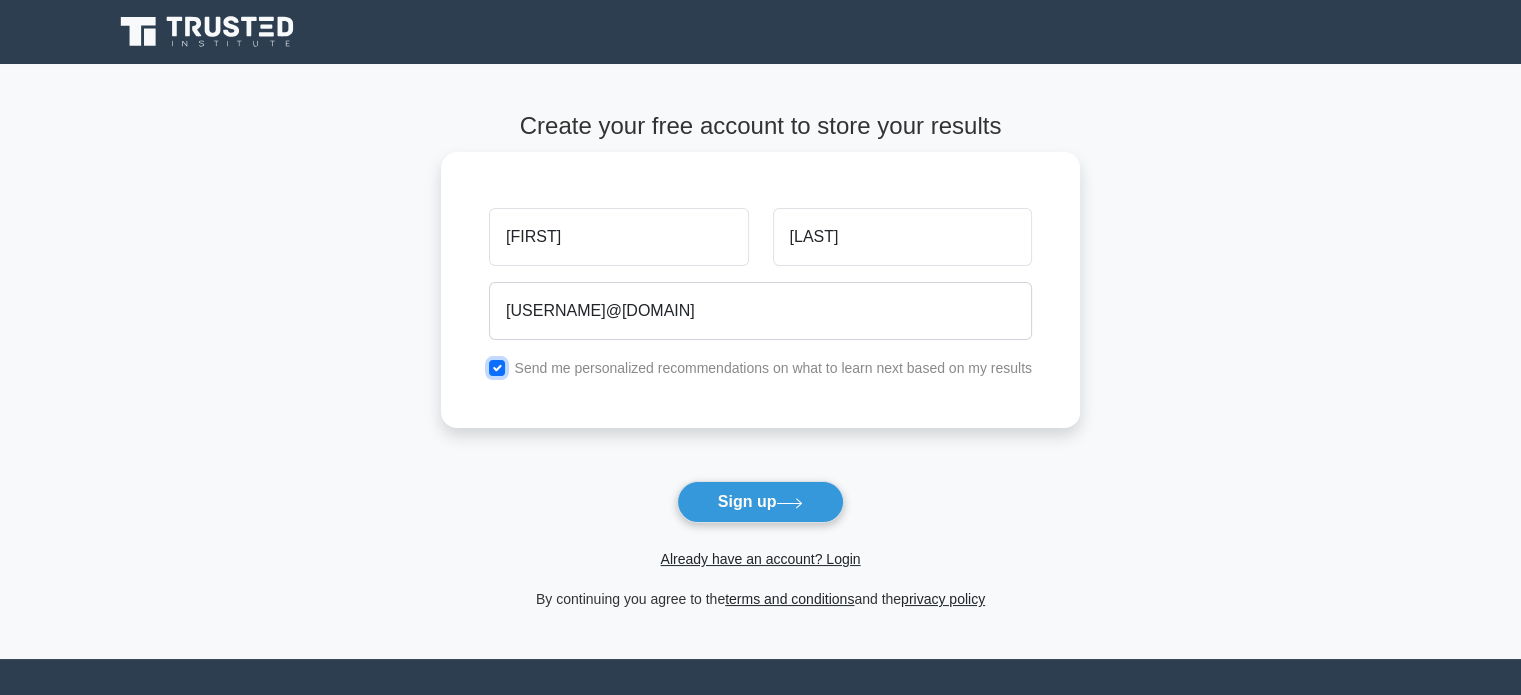 click at bounding box center [497, 368] 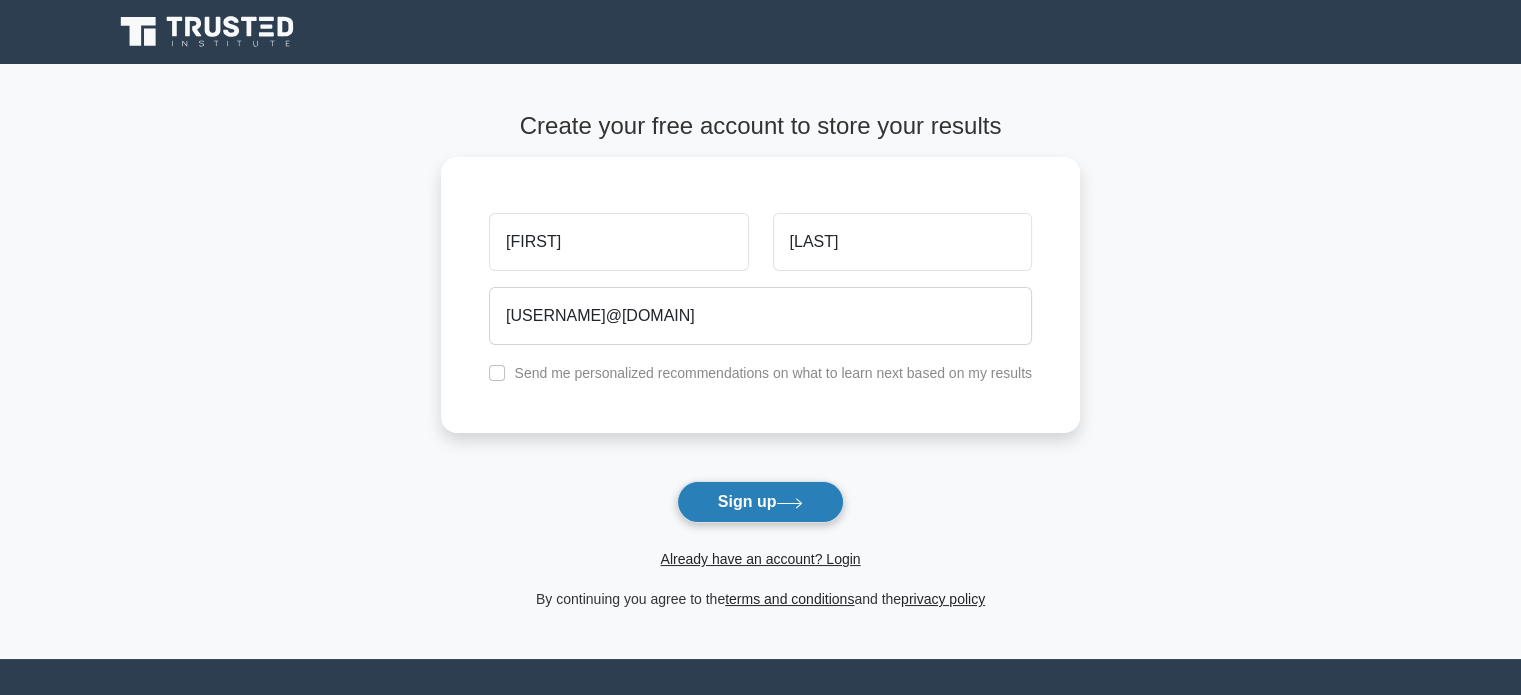 click on "Sign up" at bounding box center (761, 502) 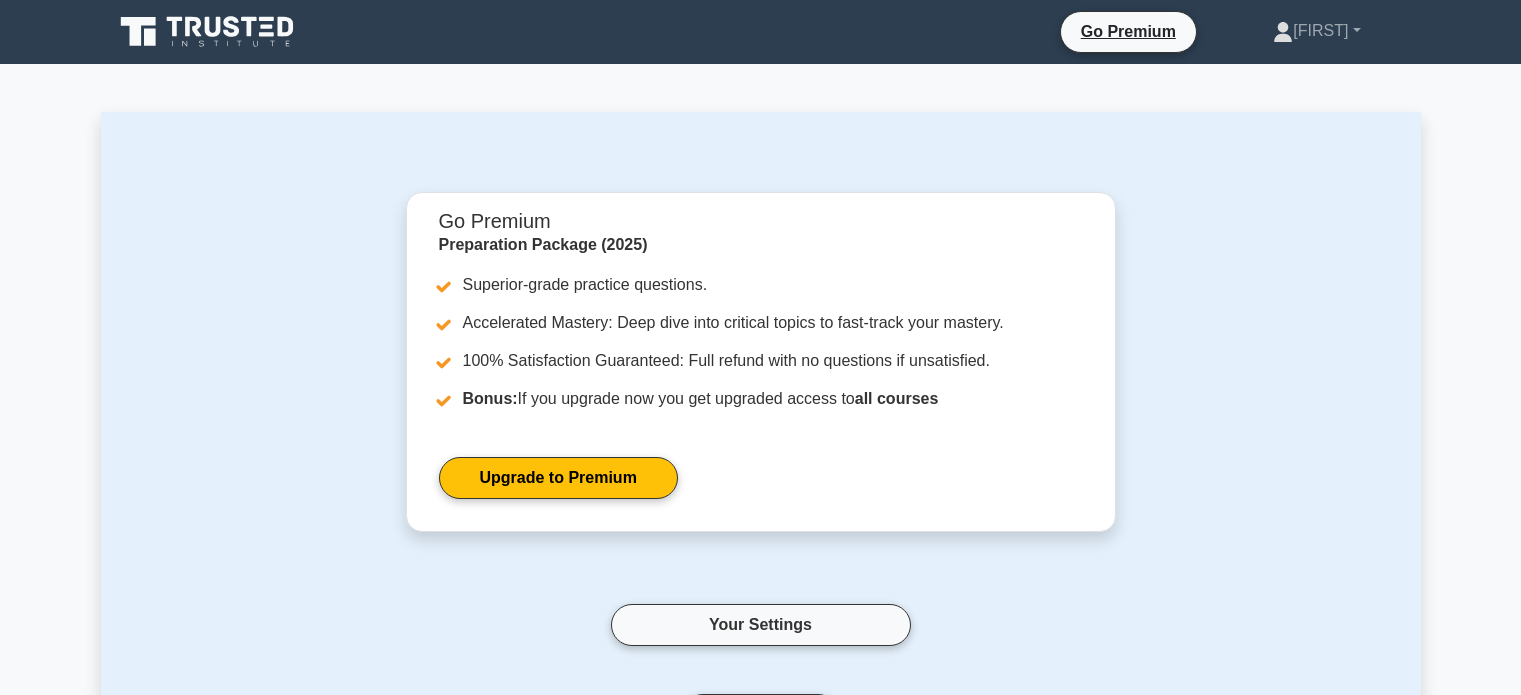 scroll, scrollTop: 0, scrollLeft: 0, axis: both 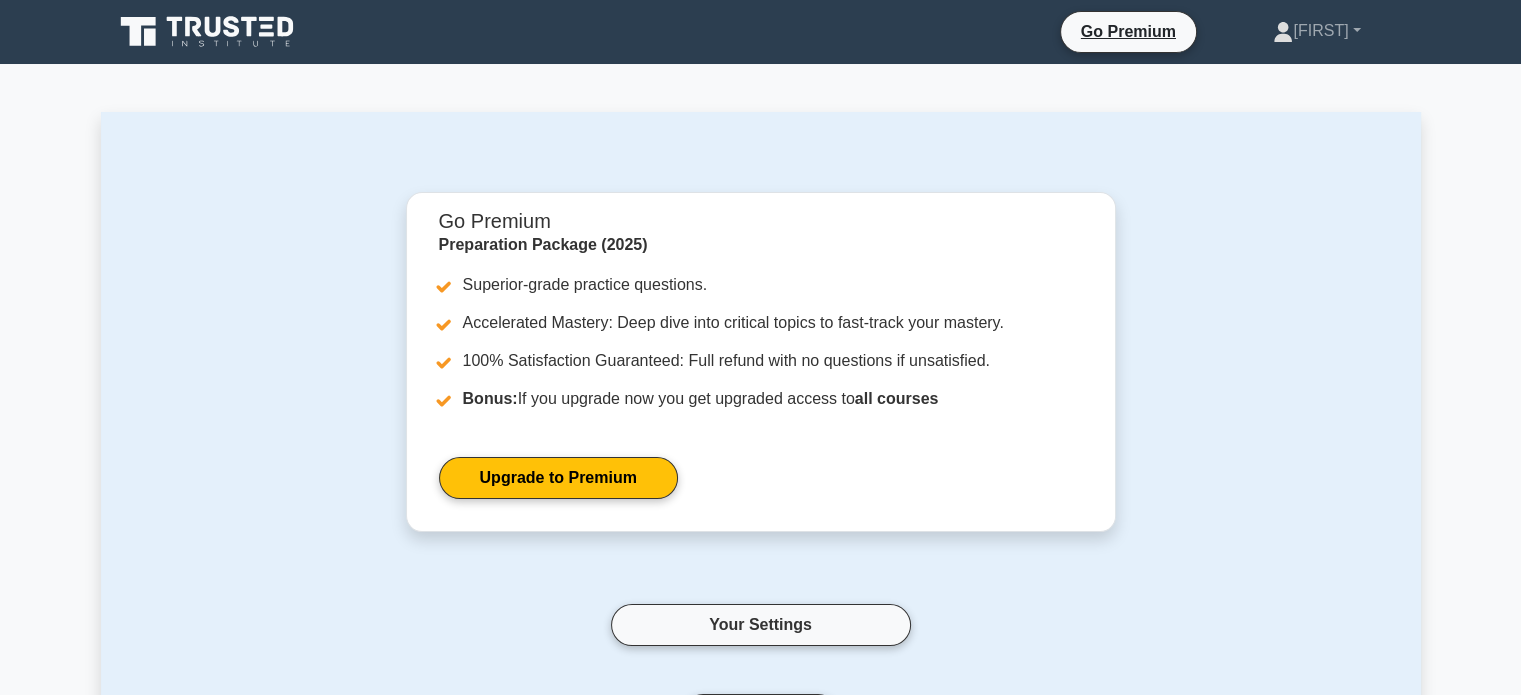 click 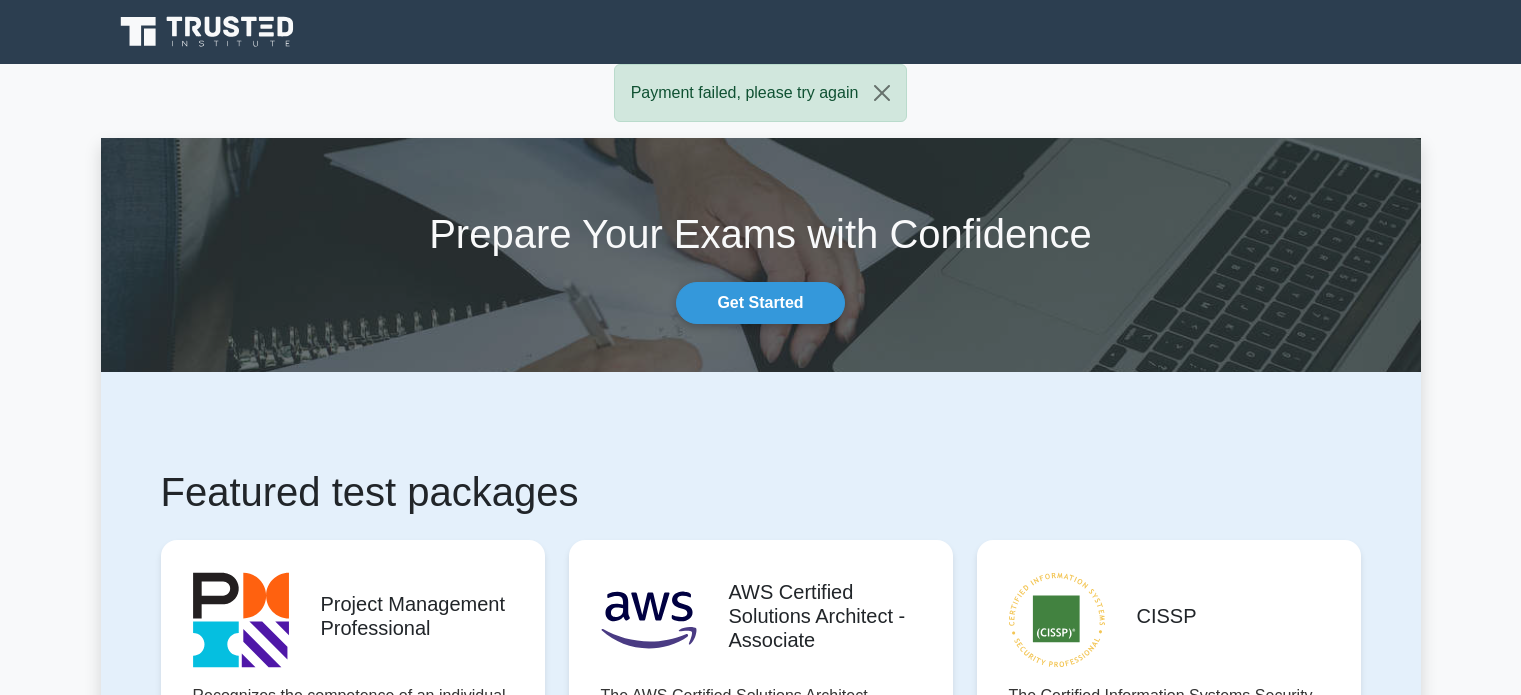 scroll, scrollTop: 0, scrollLeft: 0, axis: both 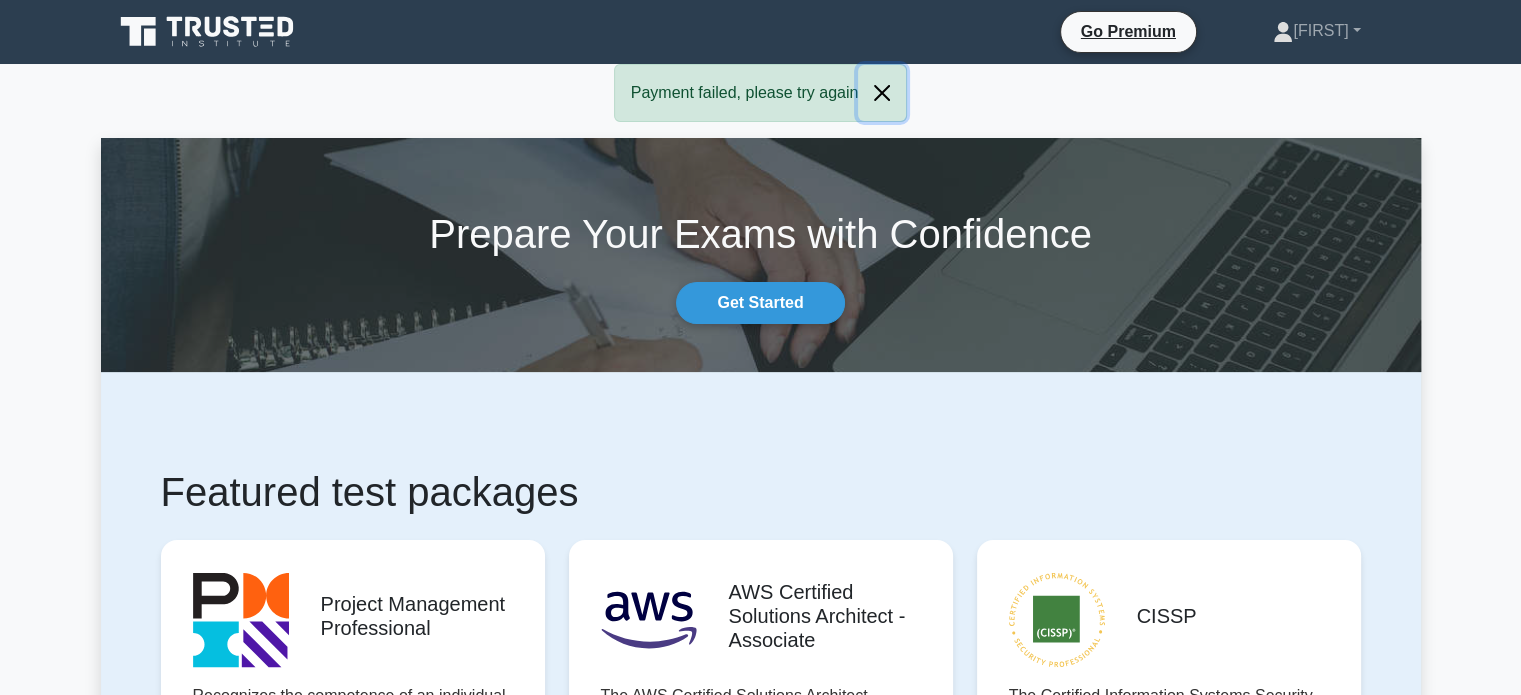 click at bounding box center [882, 93] 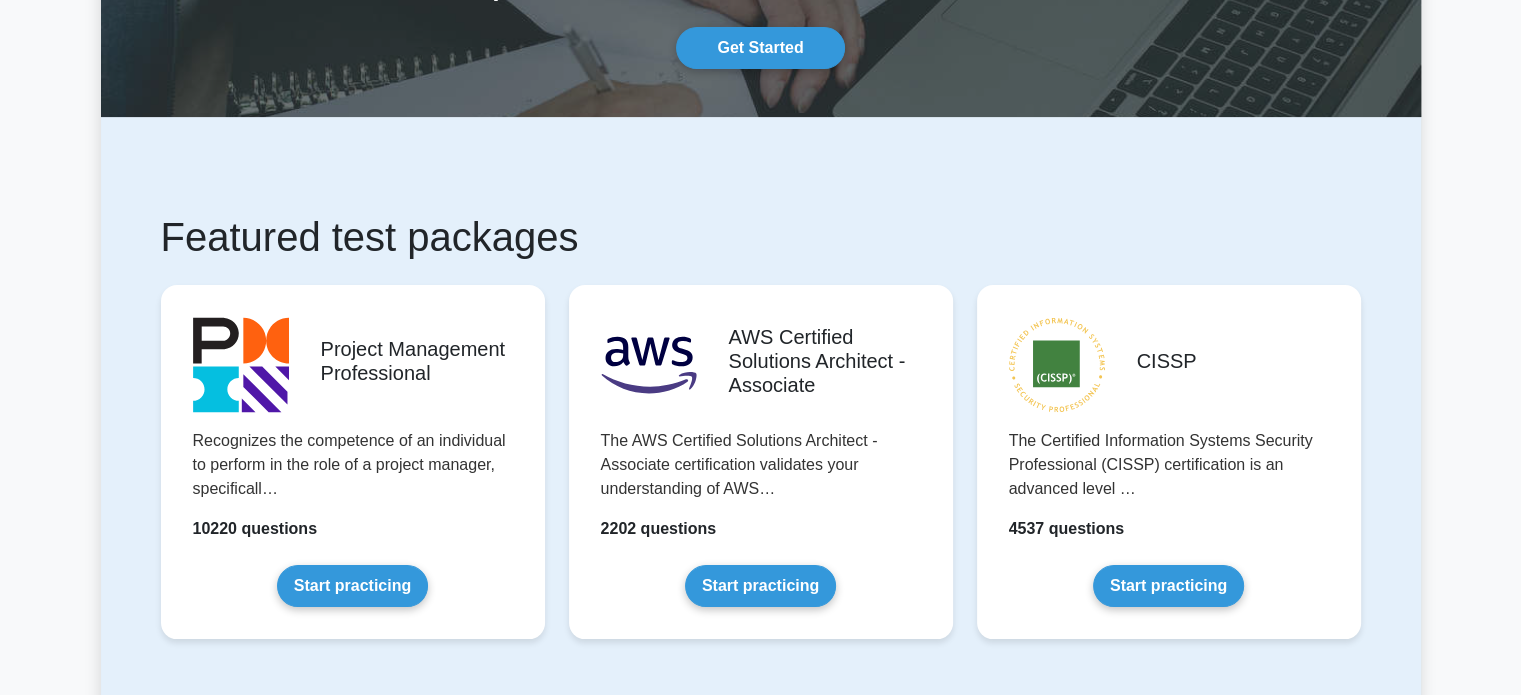 scroll, scrollTop: 0, scrollLeft: 0, axis: both 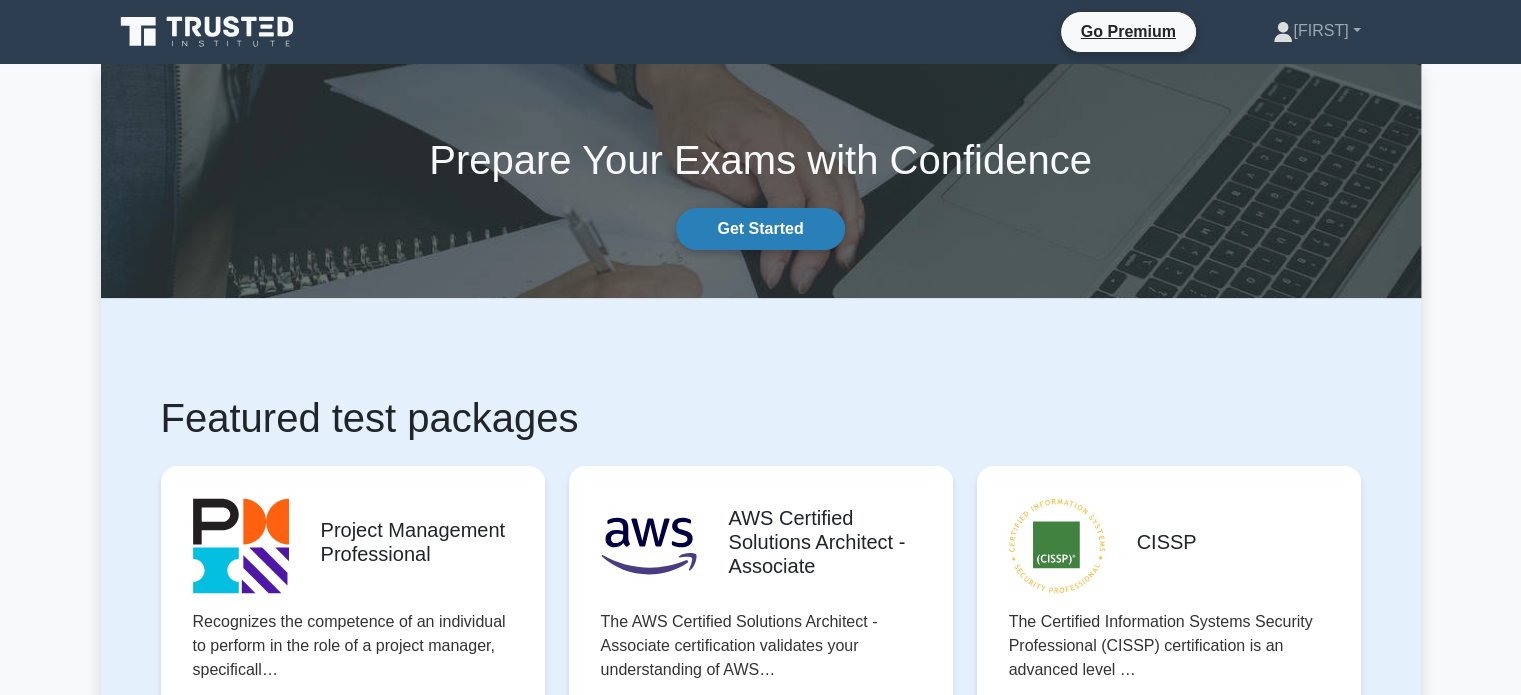 click on "Get Started" at bounding box center (760, 229) 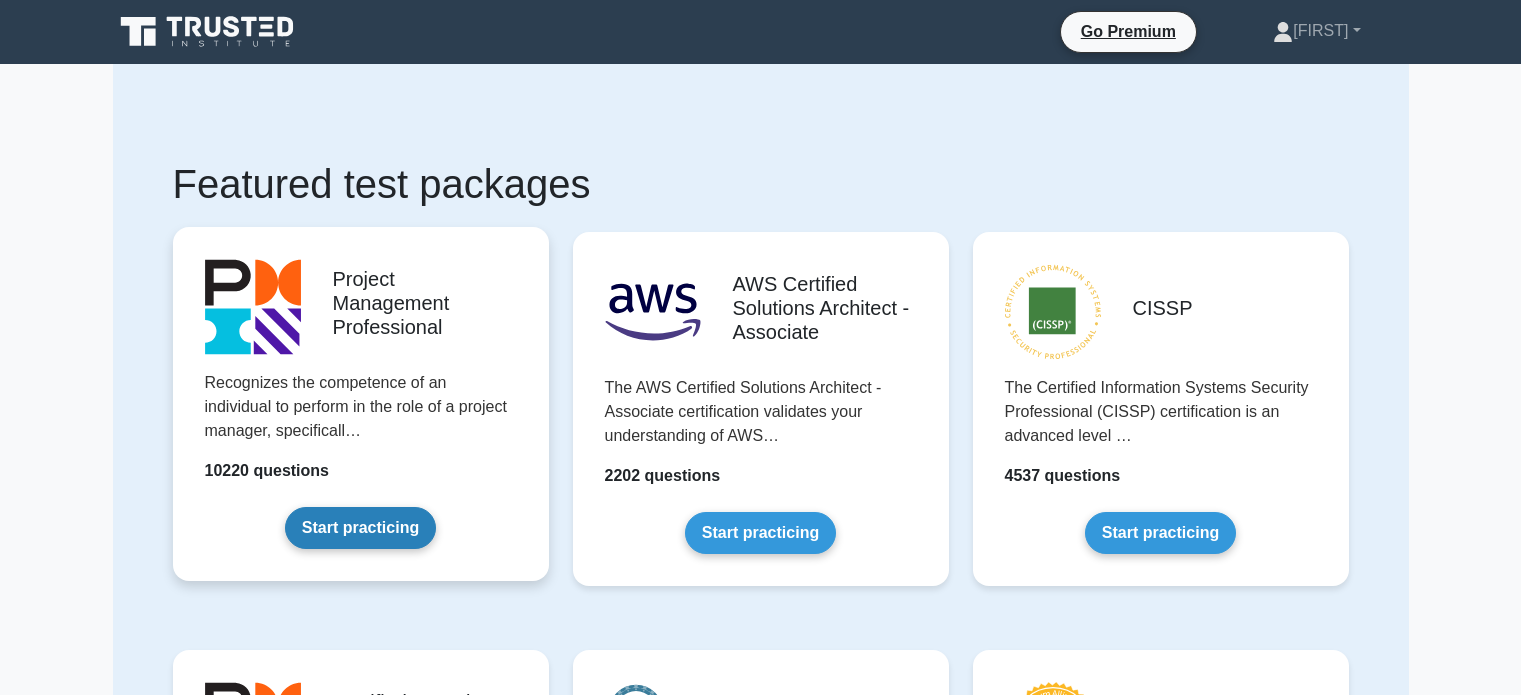 scroll, scrollTop: 0, scrollLeft: 0, axis: both 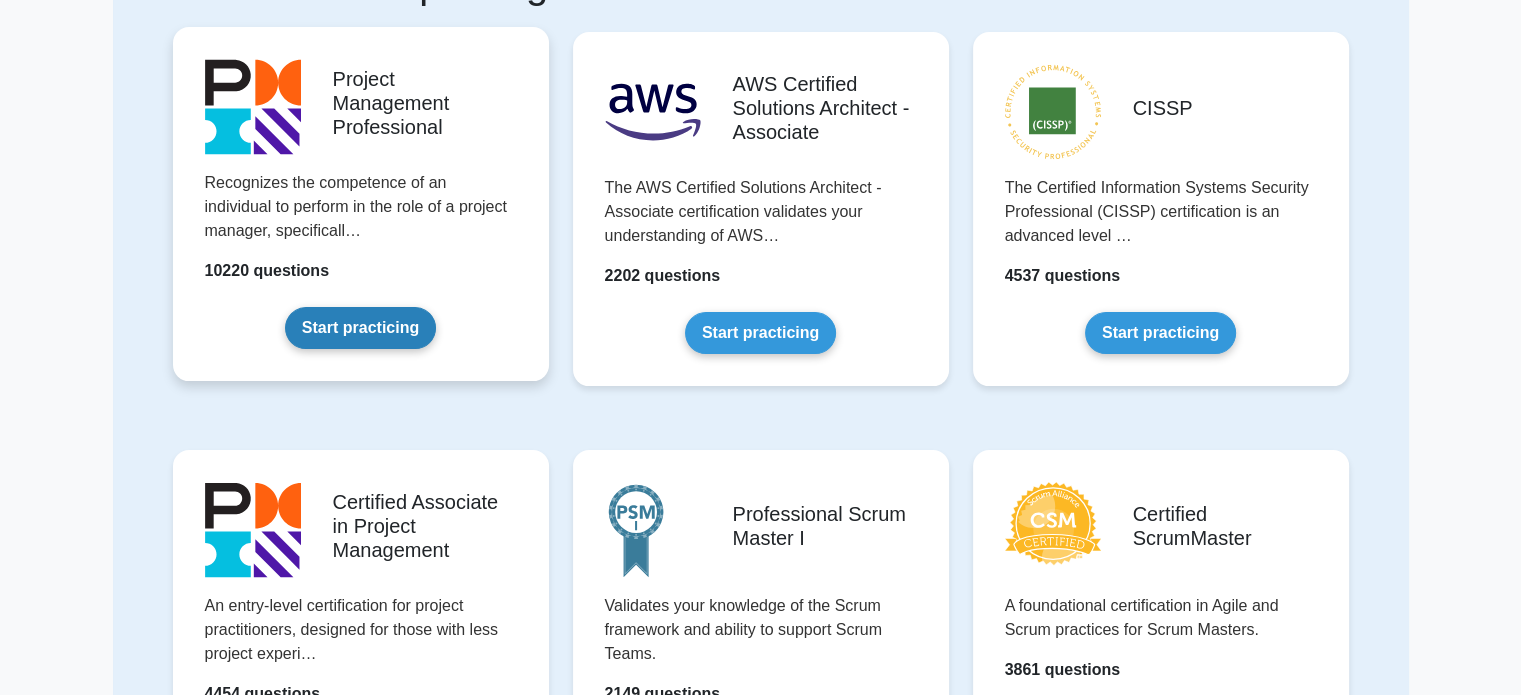 click on "Start practicing" at bounding box center [360, 328] 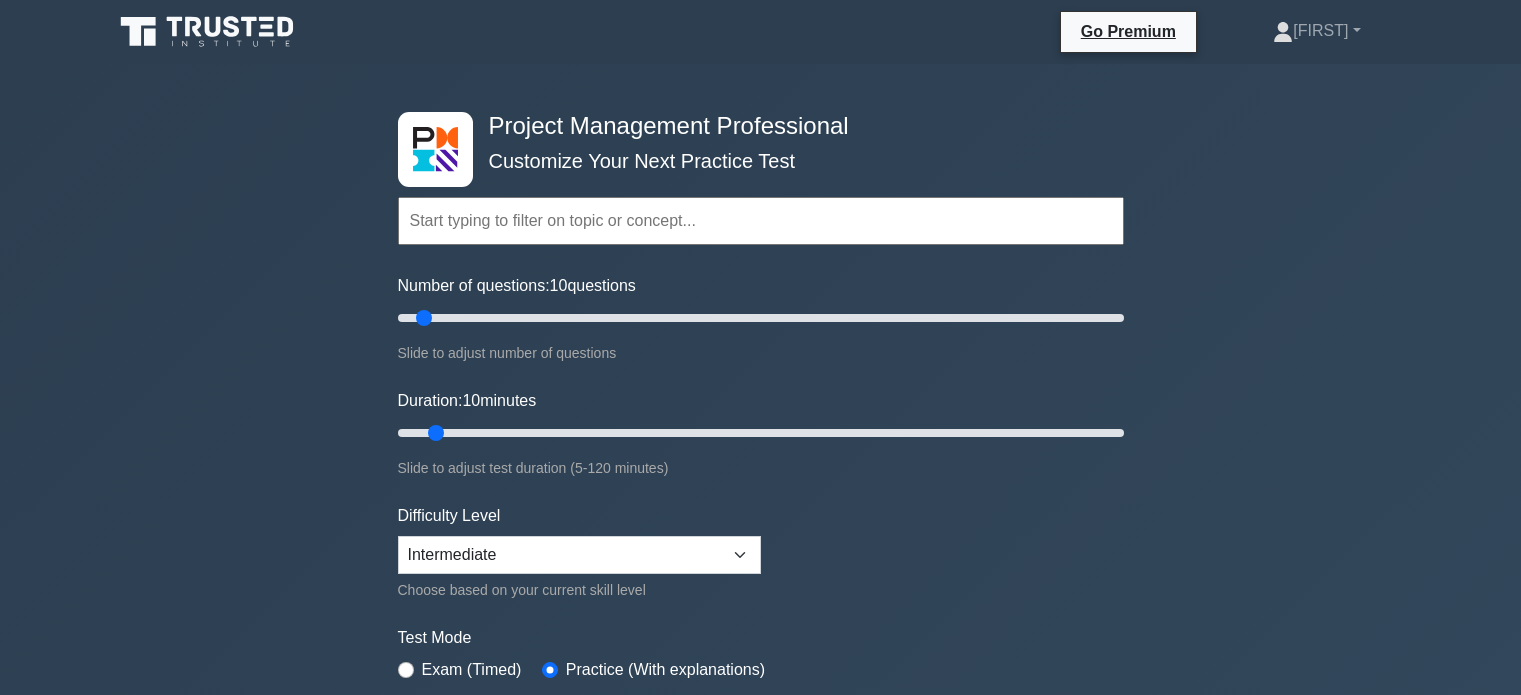 scroll, scrollTop: 0, scrollLeft: 0, axis: both 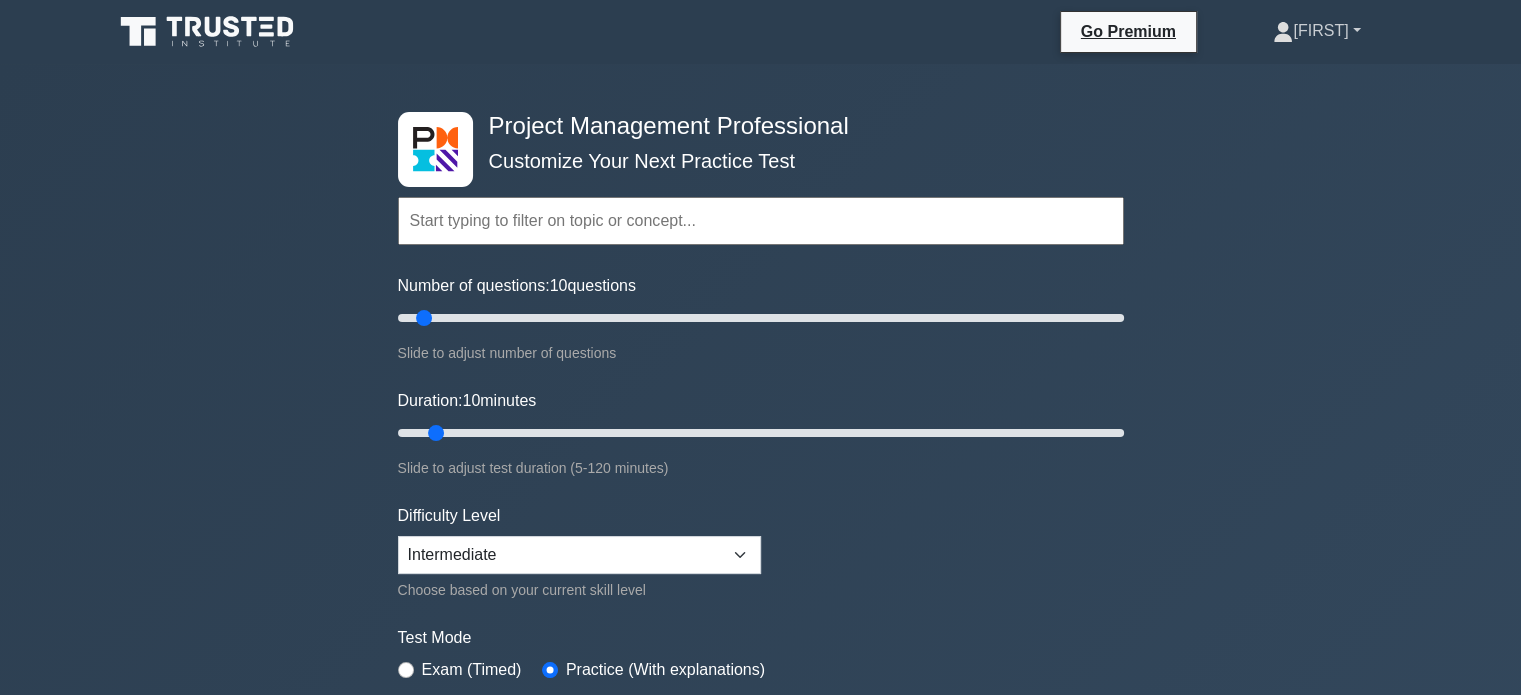 click on "[FIRST]" at bounding box center (1316, 31) 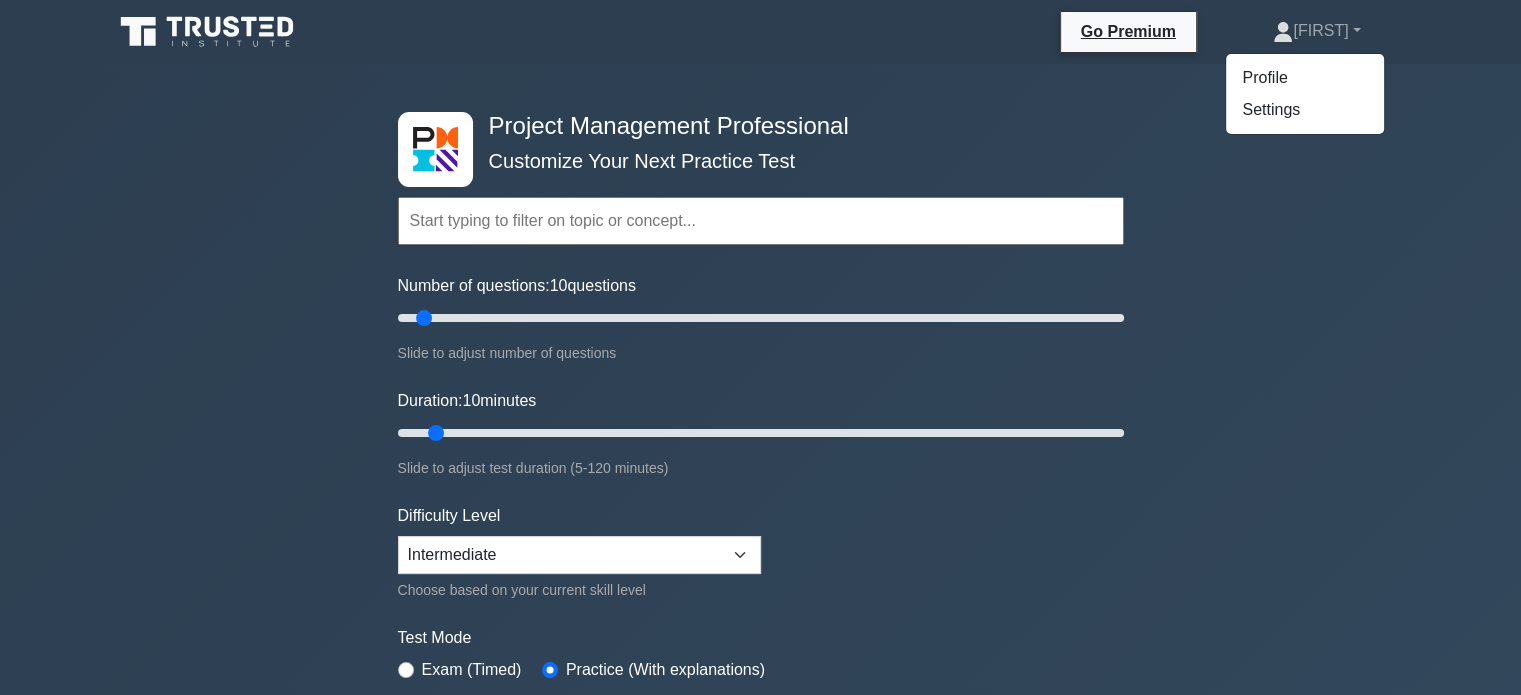 click on "Project Management Professional" at bounding box center (753, 126) 